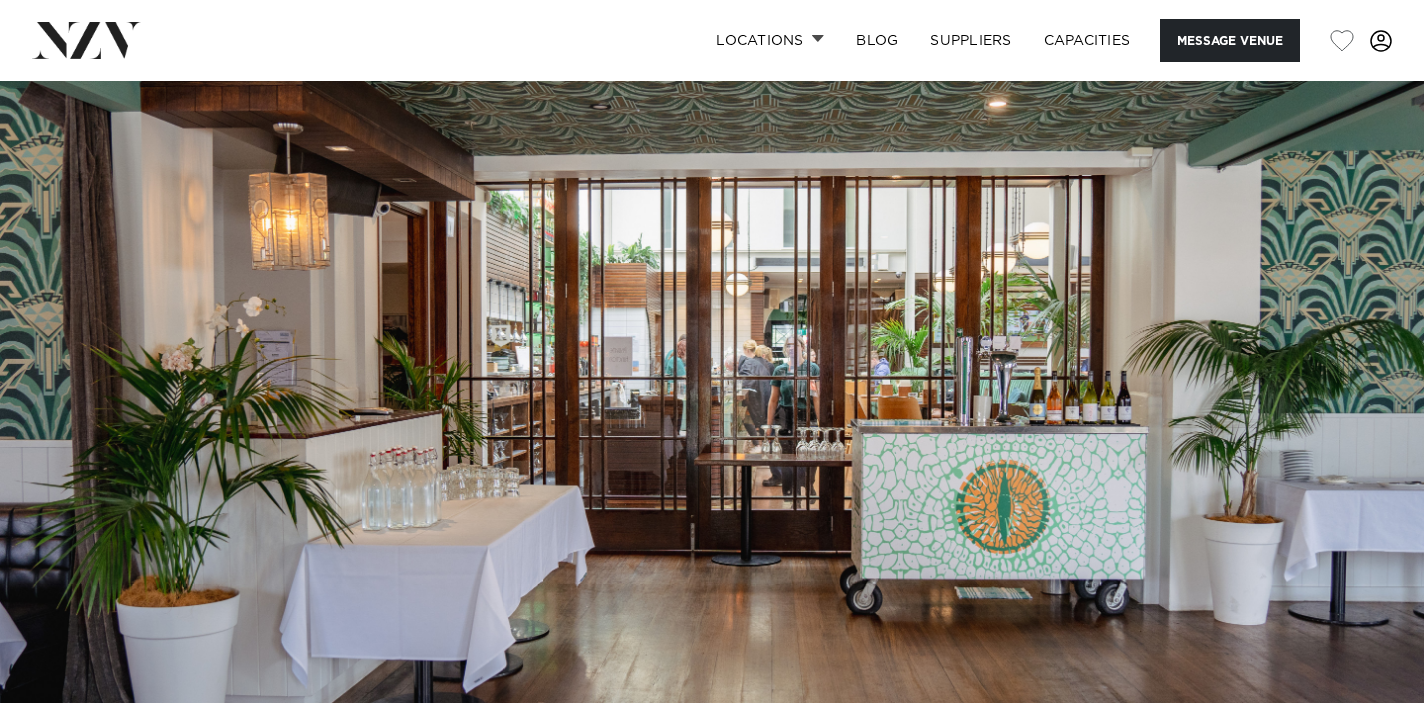 scroll, scrollTop: 0, scrollLeft: 0, axis: both 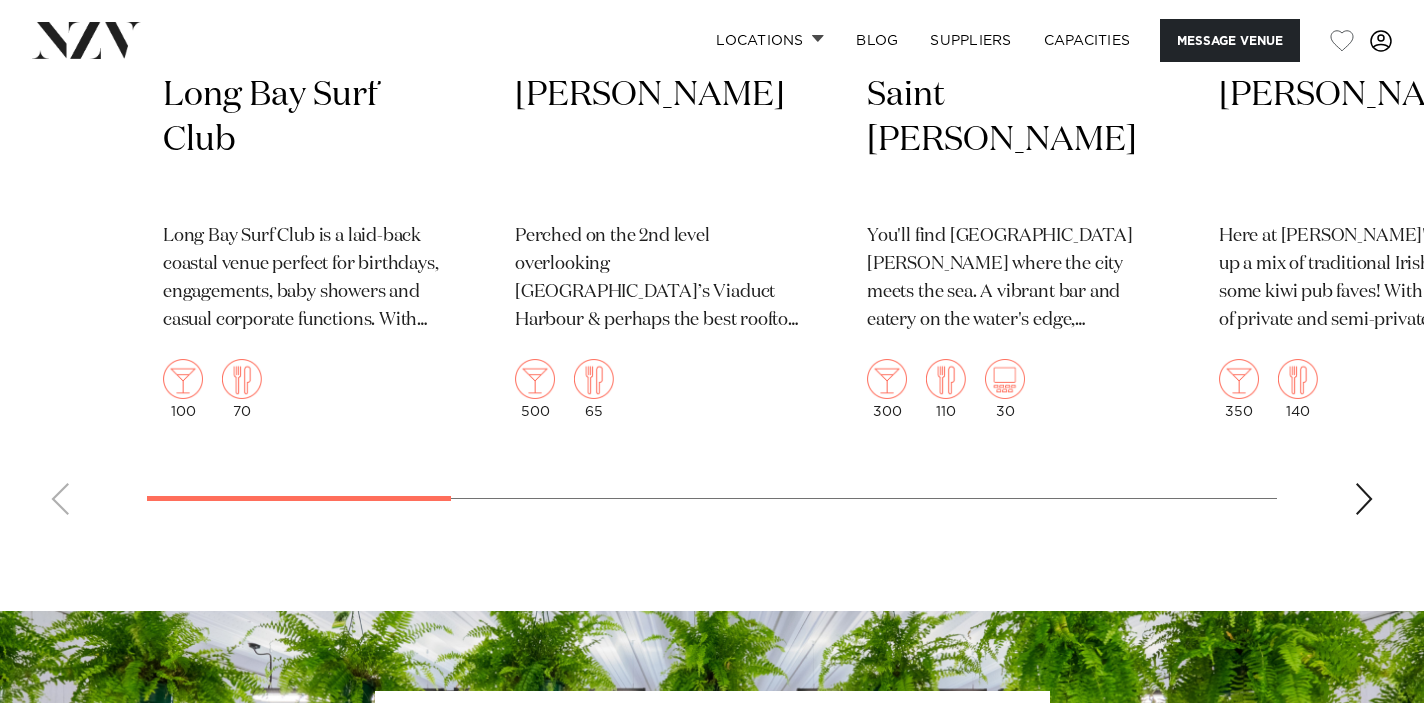 click at bounding box center [1364, 499] 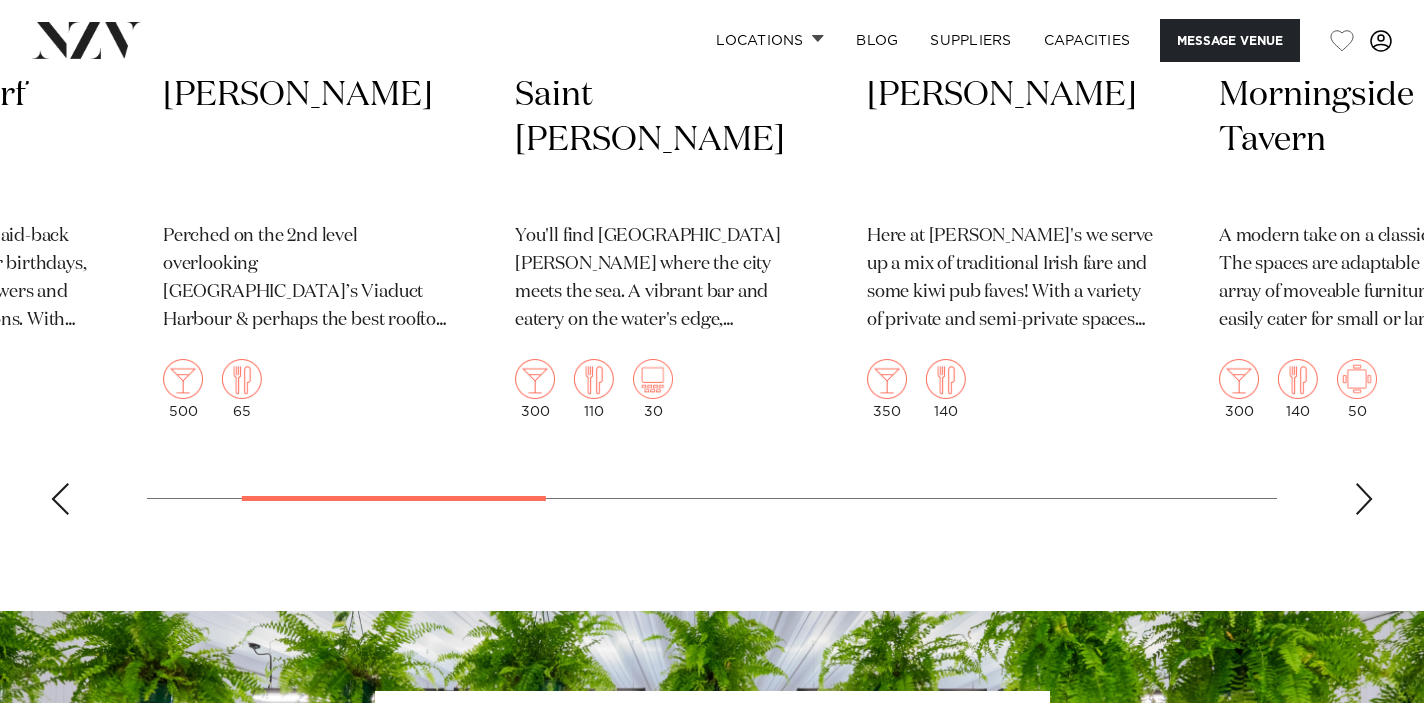 click at bounding box center (1364, 499) 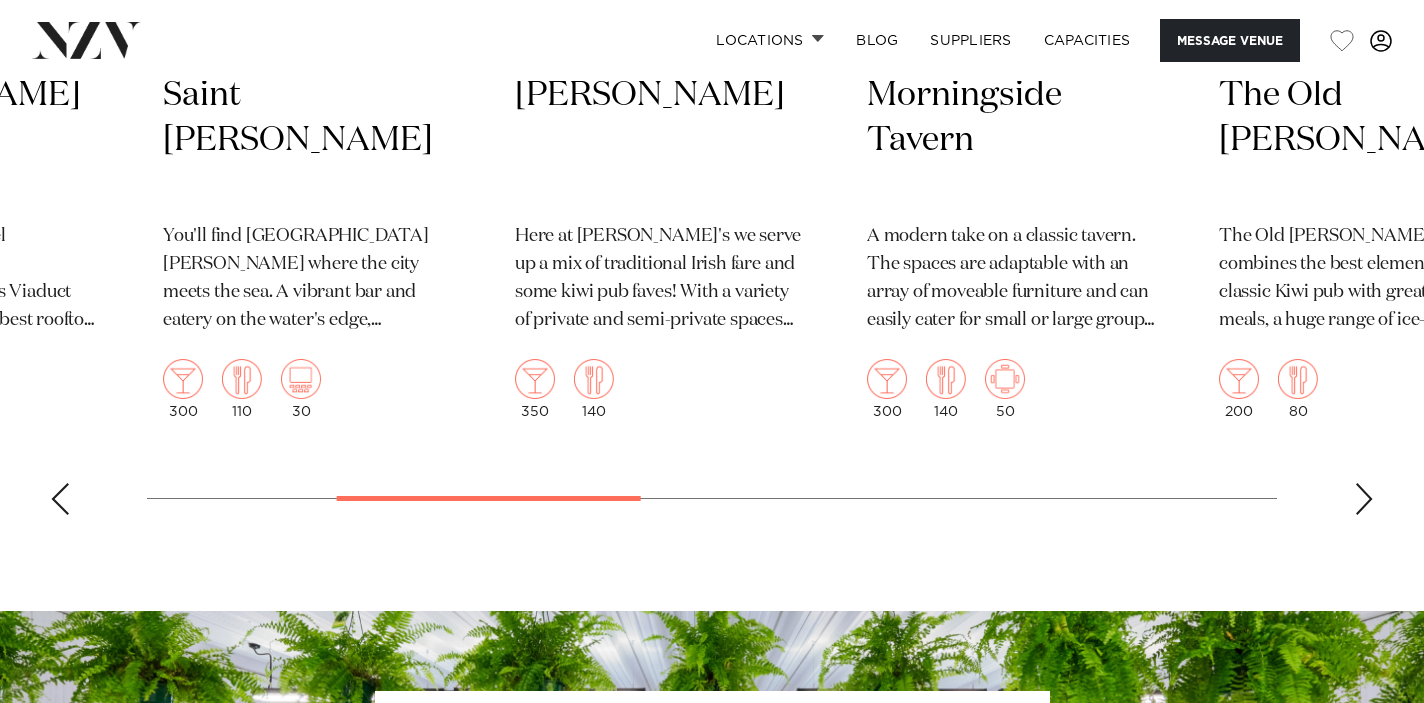 click at bounding box center (1364, 499) 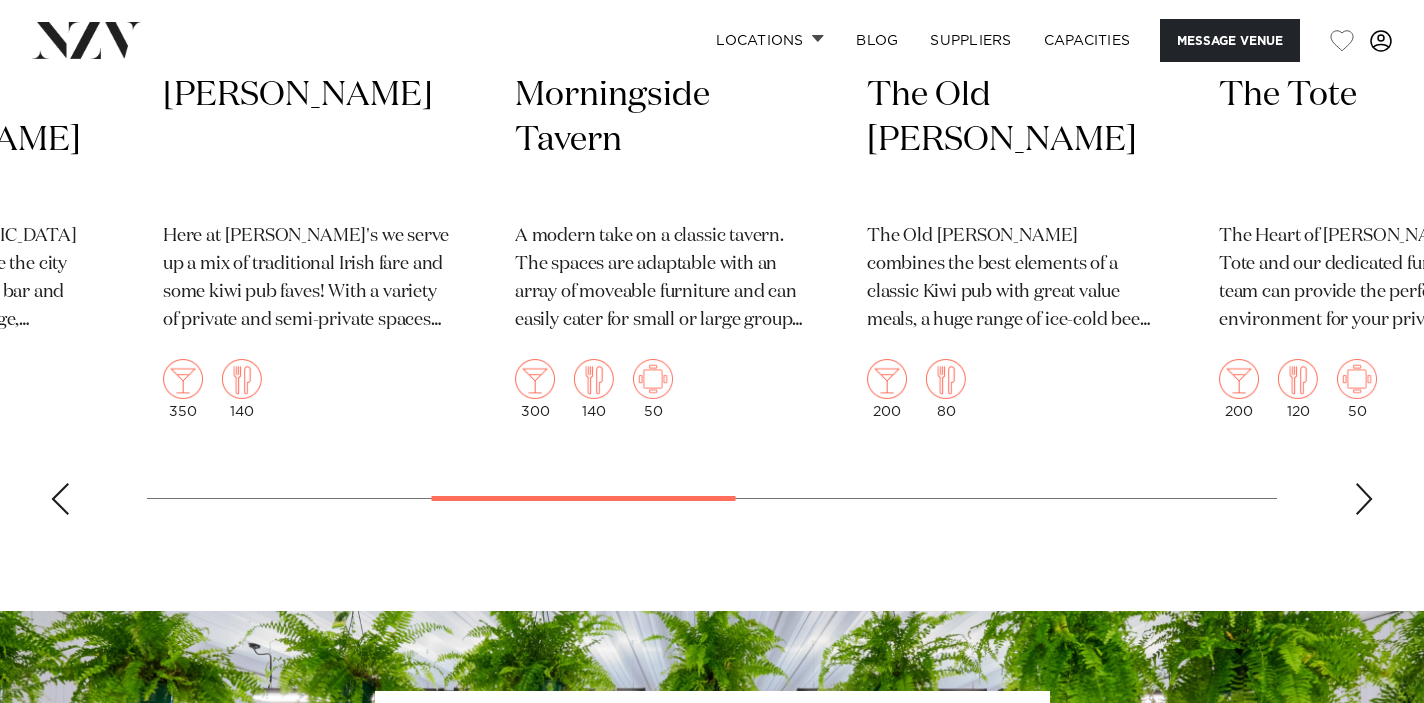 click at bounding box center [1364, 499] 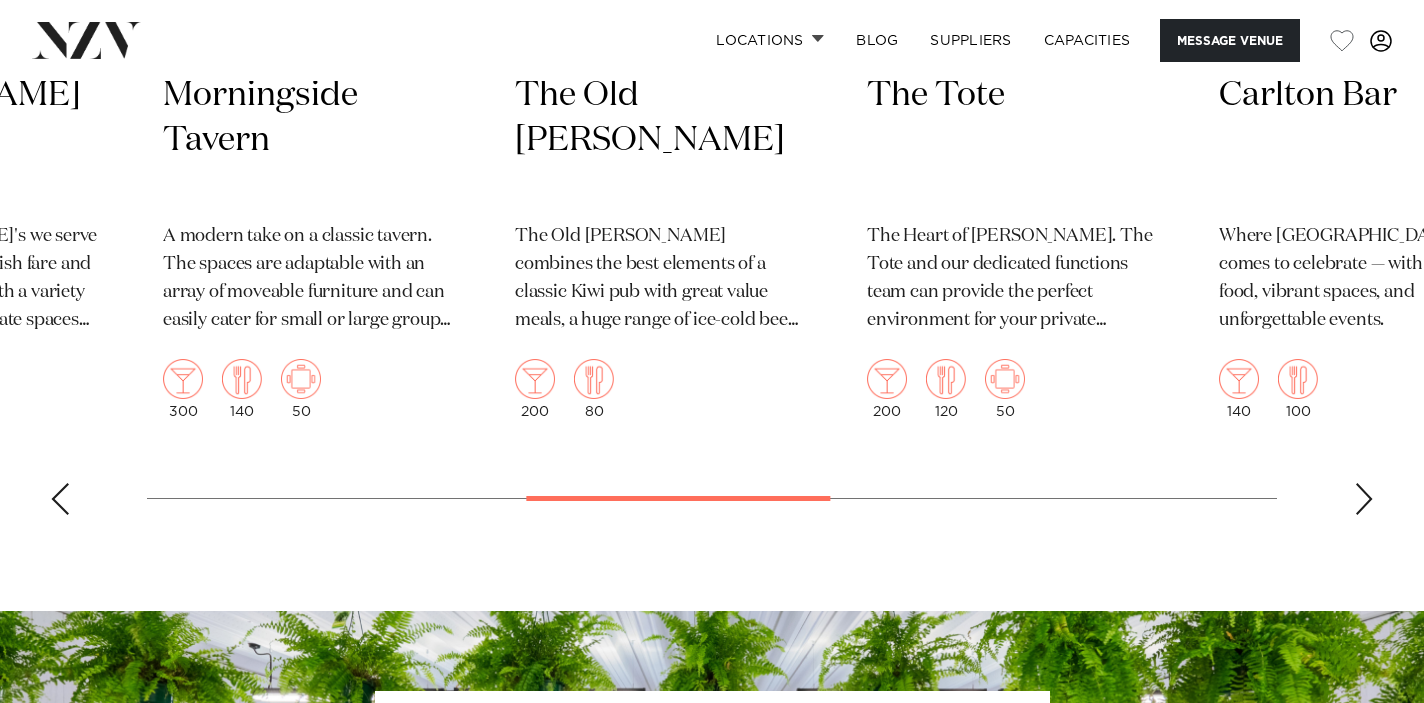 click at bounding box center [1364, 499] 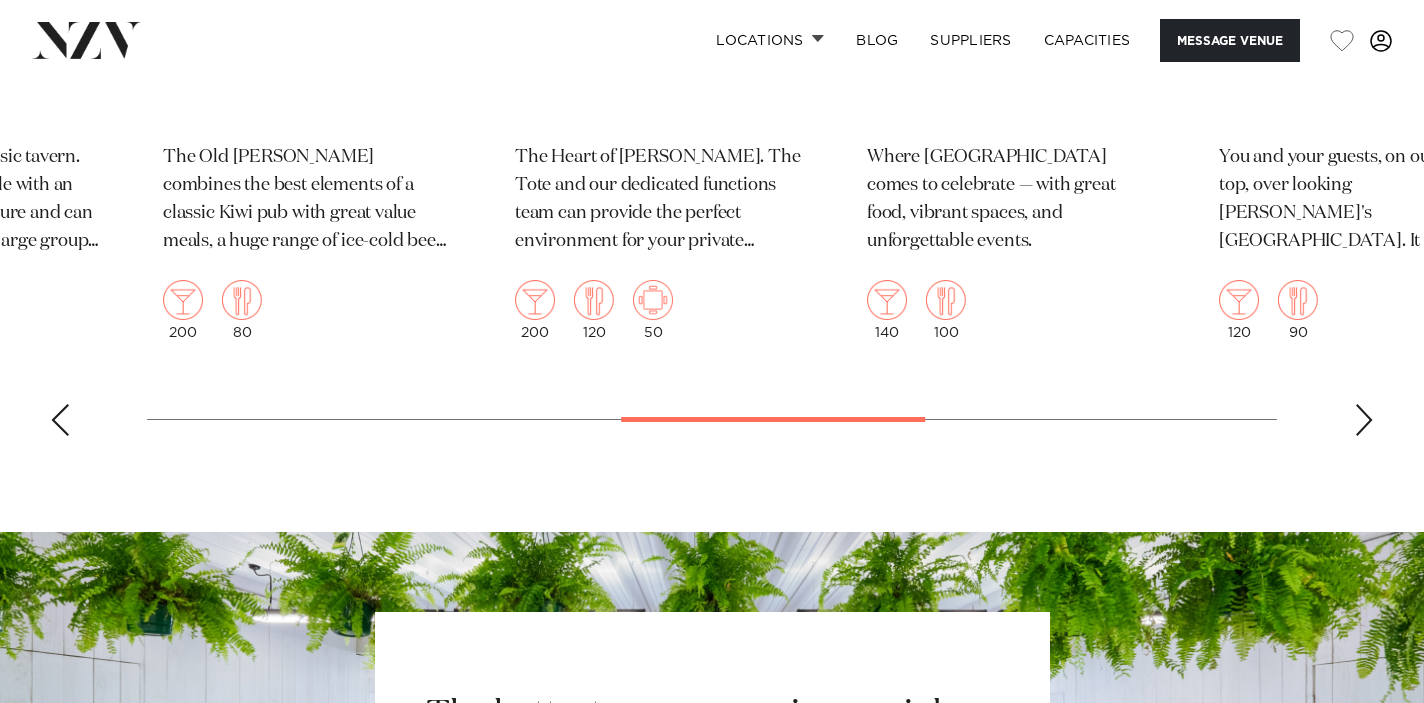 scroll, scrollTop: 3122, scrollLeft: 0, axis: vertical 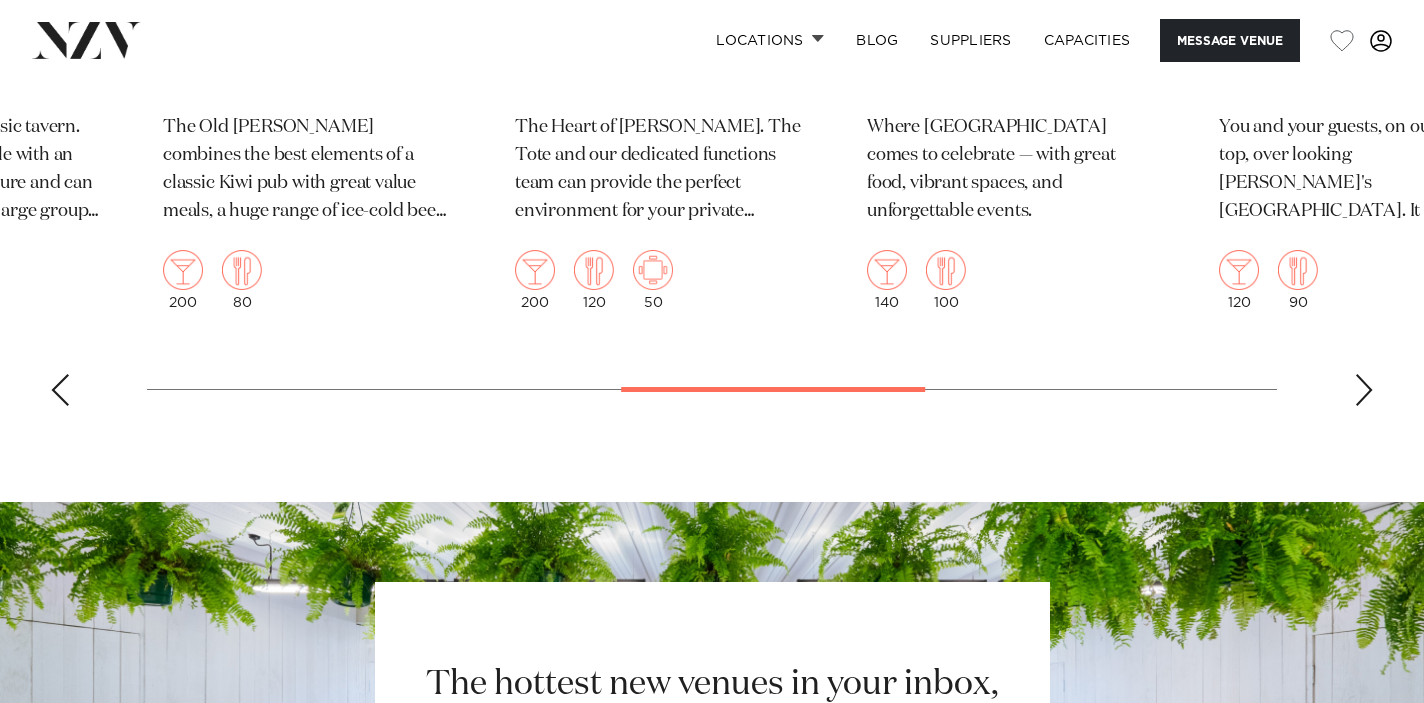 click on "Auckland
Long Bay Surf Club
Long Bay Surf Club is a laid-back coastal venue perfect for birthdays, engagements, baby showers and casual corporate functions. With flexible bookings, share-style menus and a relaxed coastal vibe, it’s a North Shore favourite for effortless events, just steps from the beach.
100
70
Auckland
Dr Rudis
500" at bounding box center [712, -43] 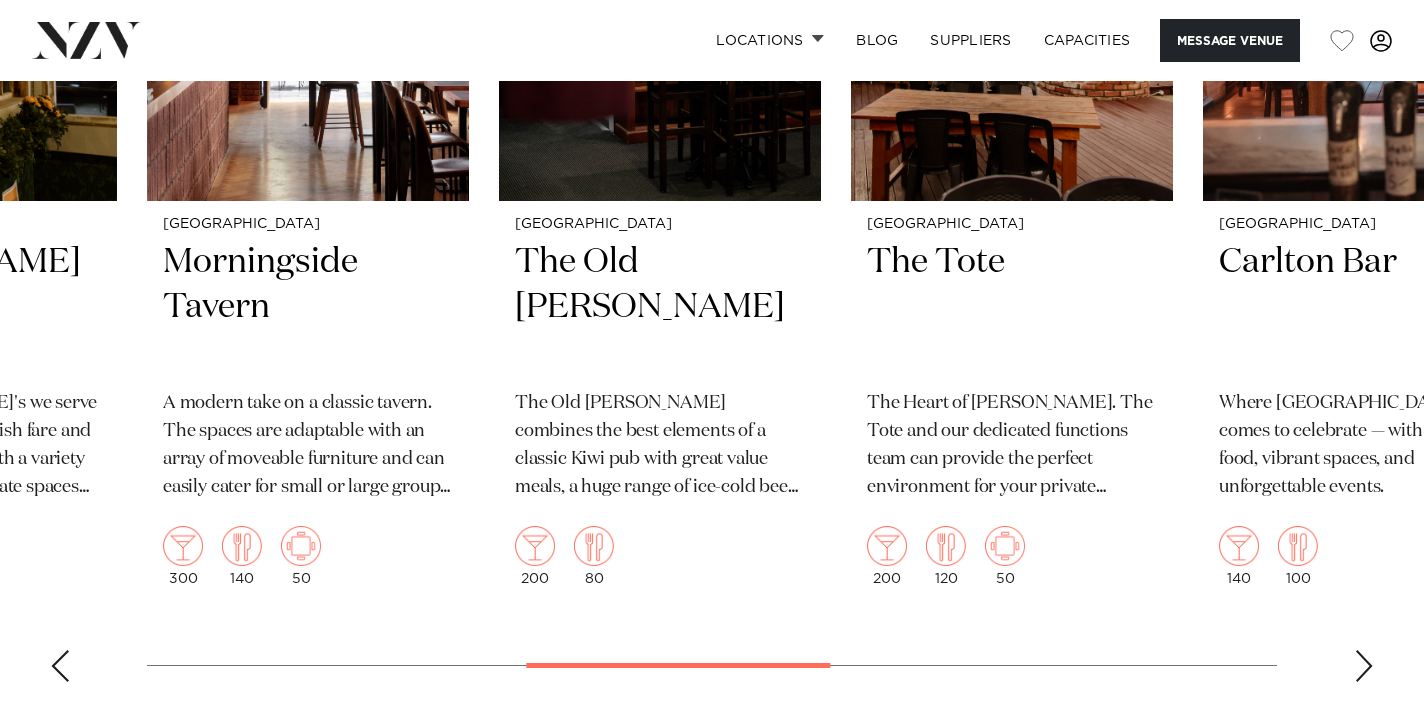 scroll, scrollTop: 2949, scrollLeft: 0, axis: vertical 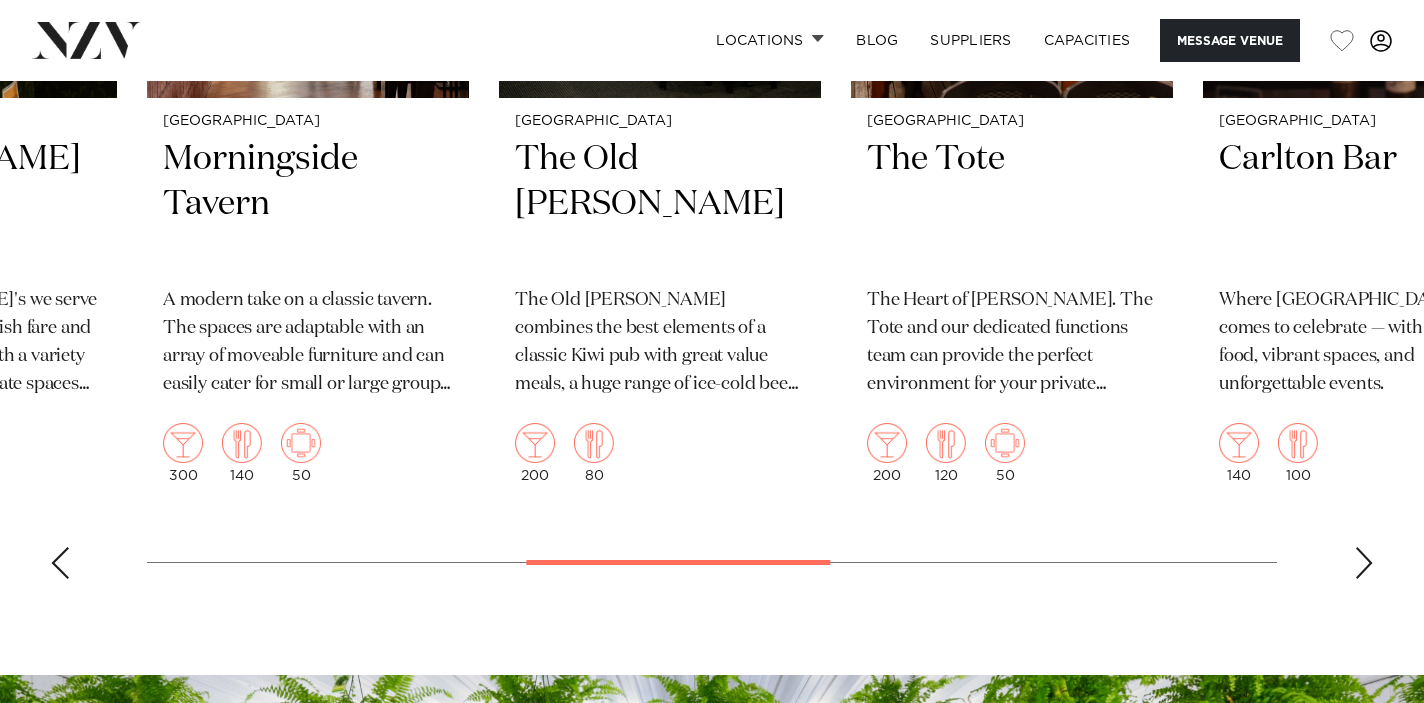 click at bounding box center (60, 563) 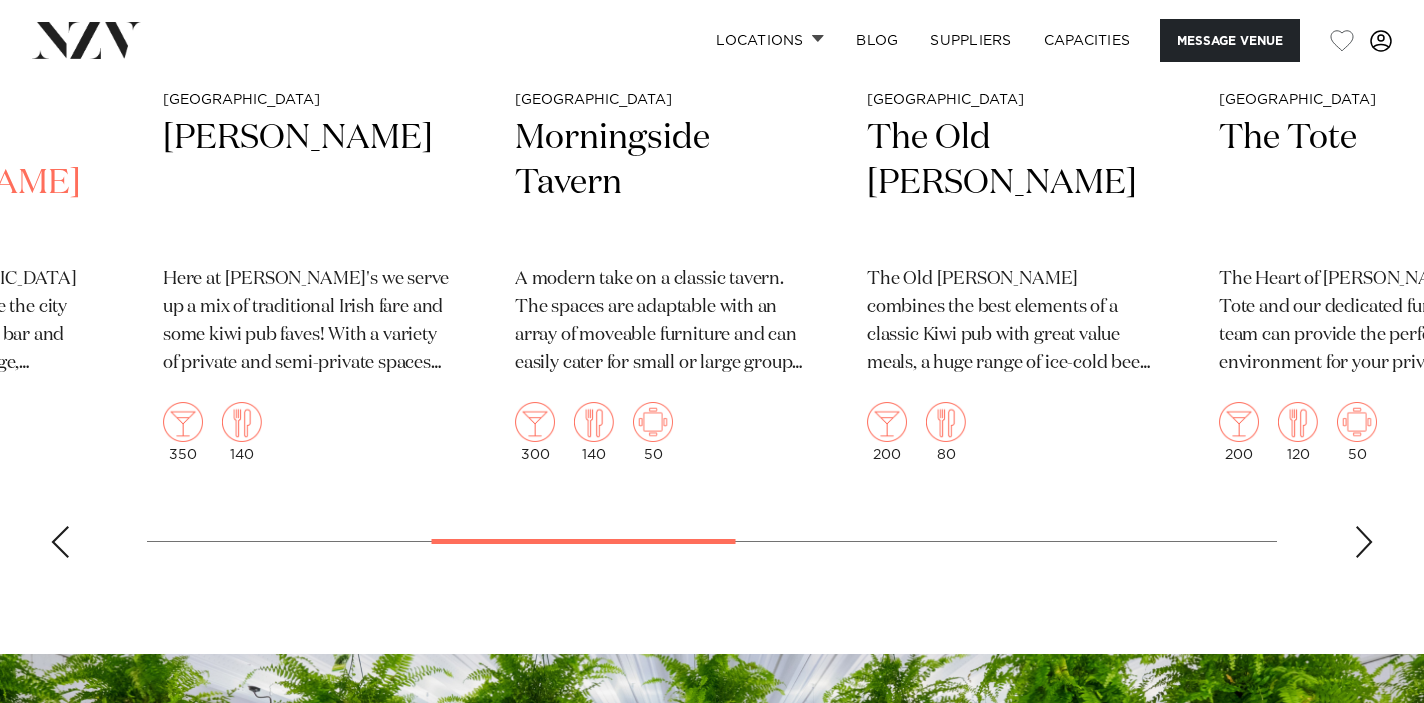 scroll, scrollTop: 3202, scrollLeft: 0, axis: vertical 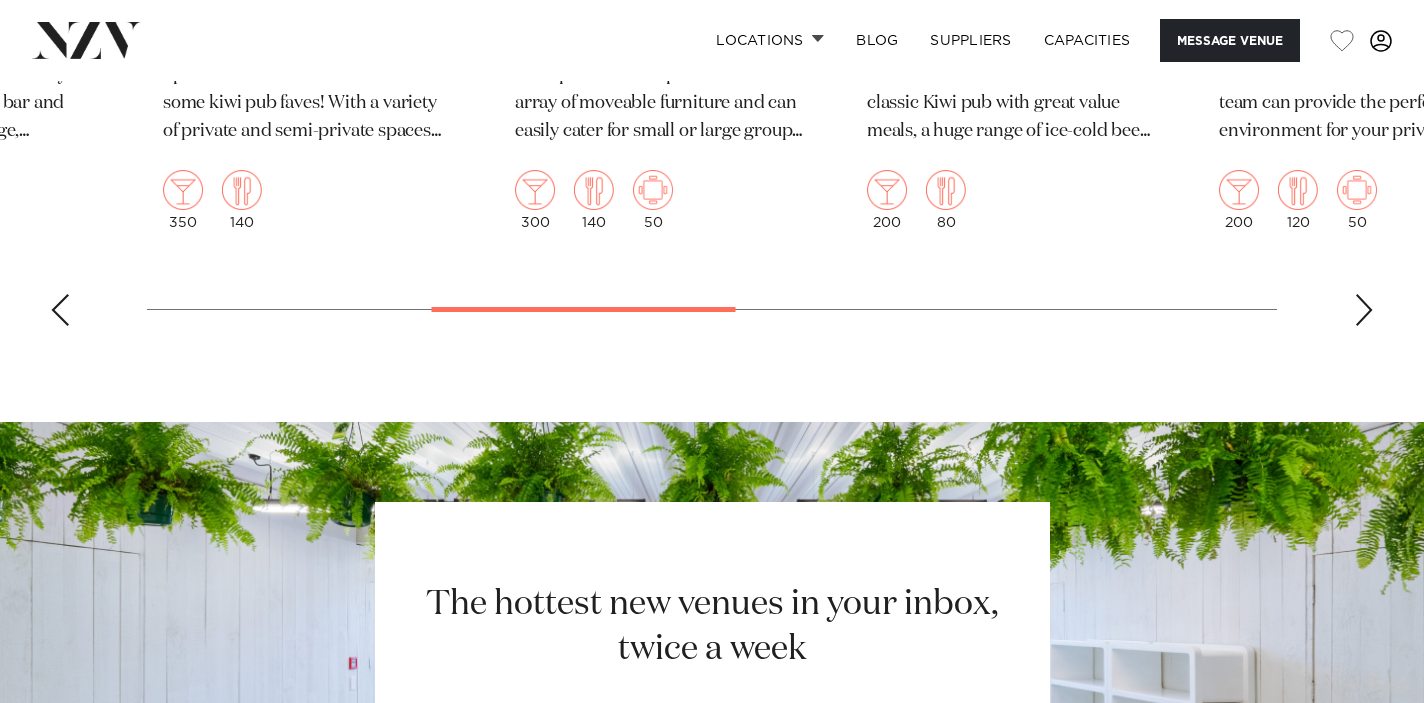 click at bounding box center [1364, 310] 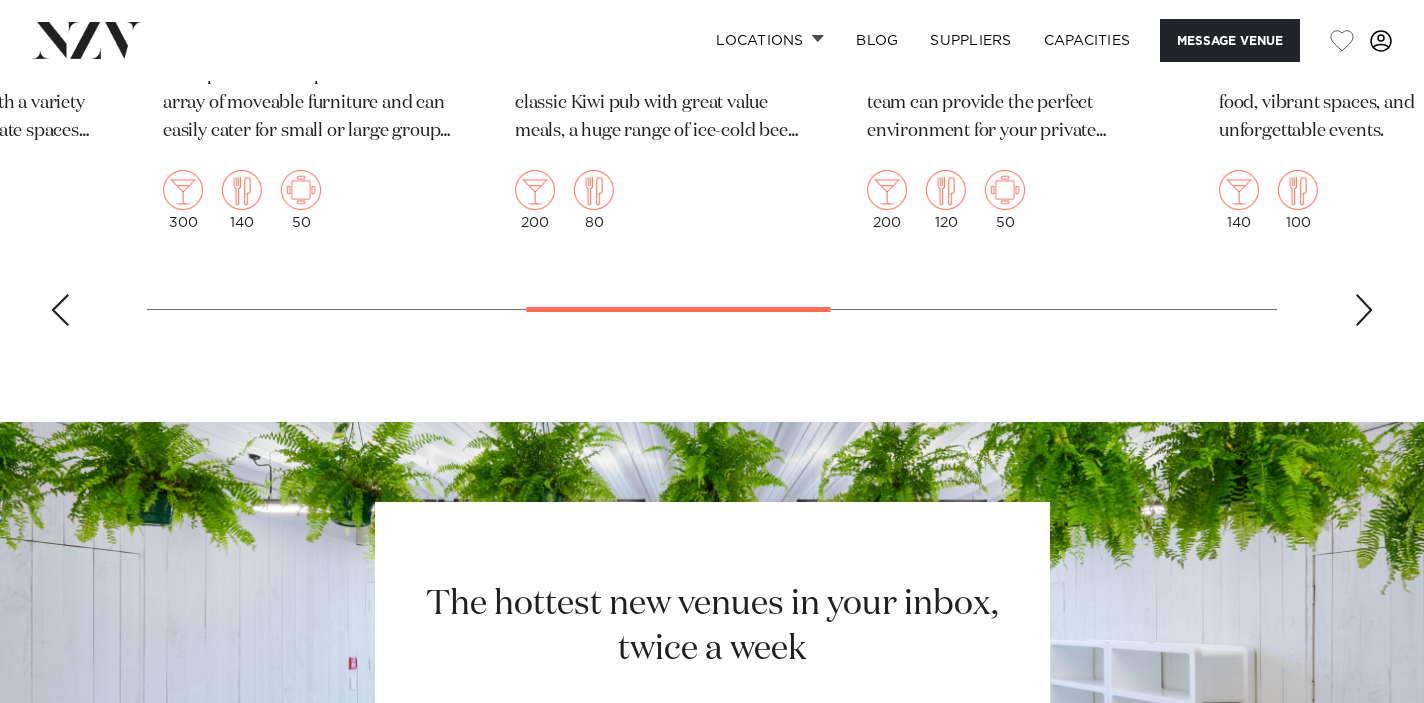 click at bounding box center (1364, 310) 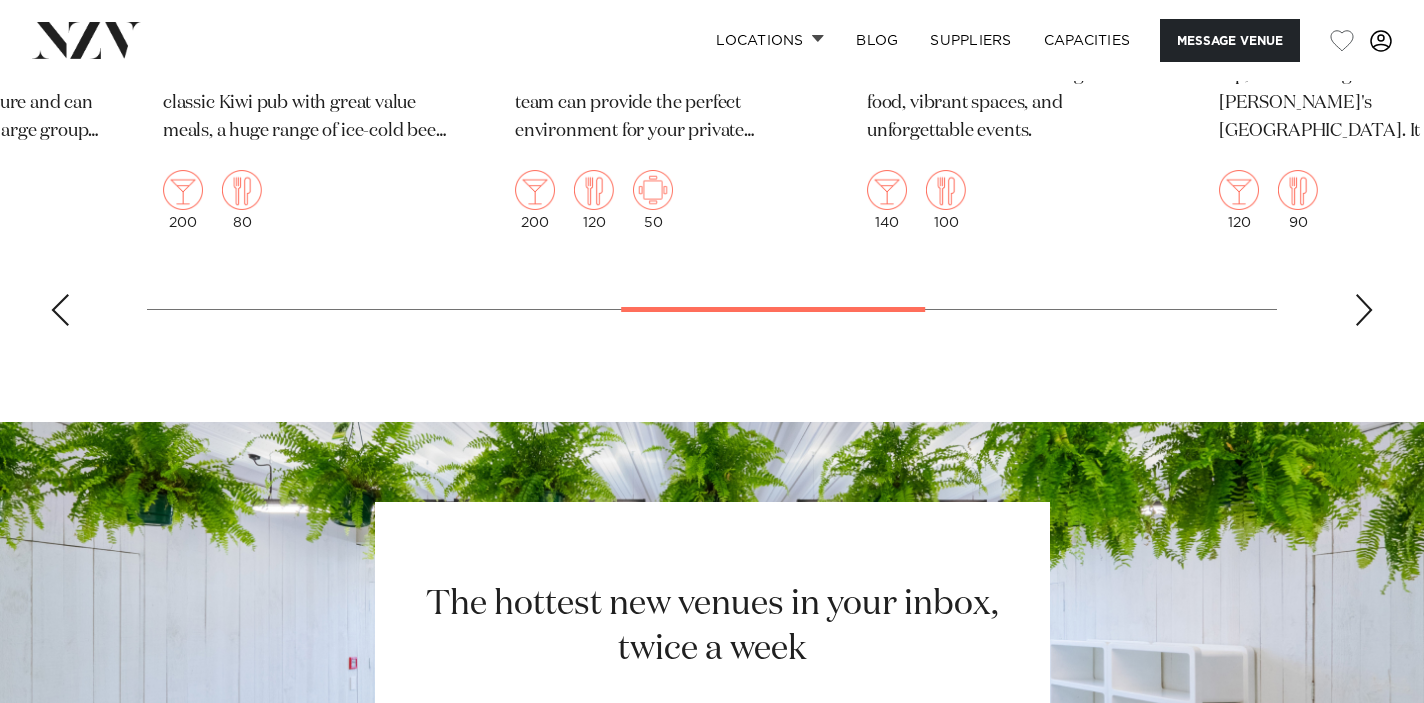 click at bounding box center [1364, 310] 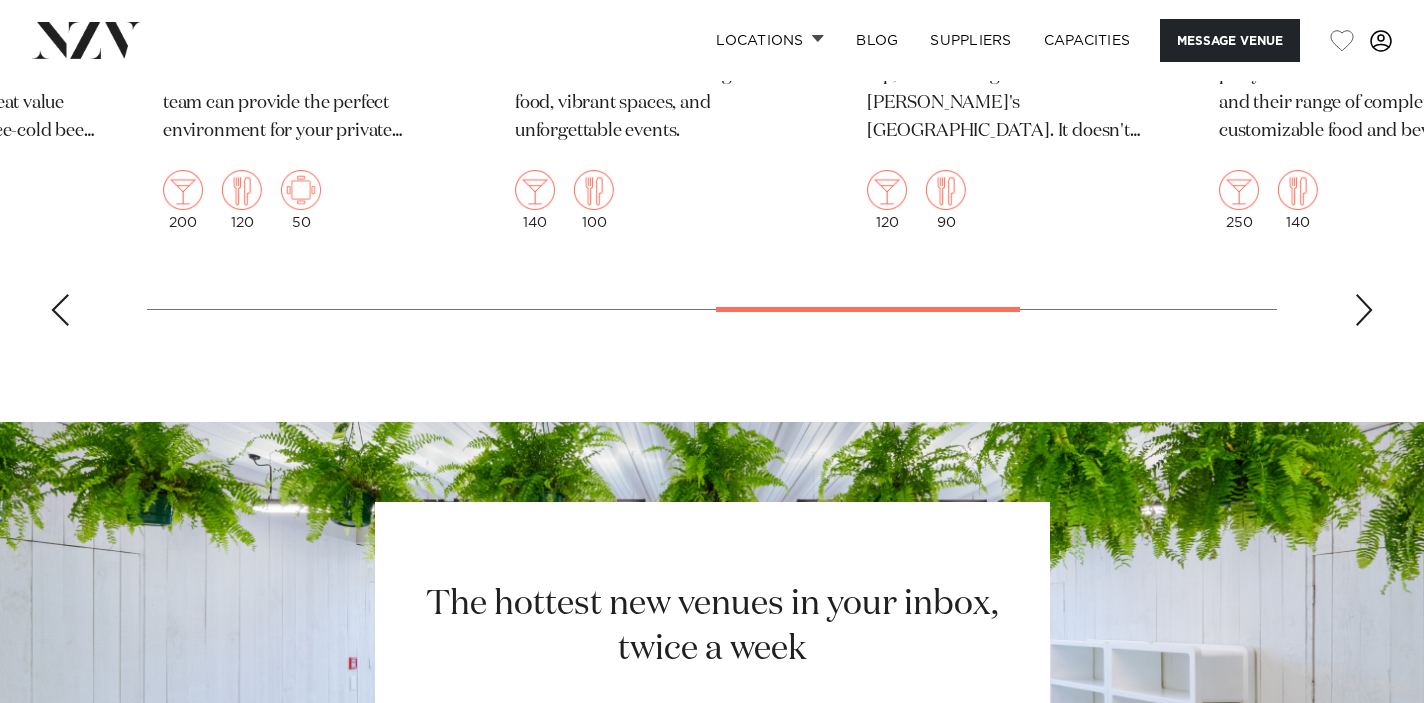 click at bounding box center [1364, 310] 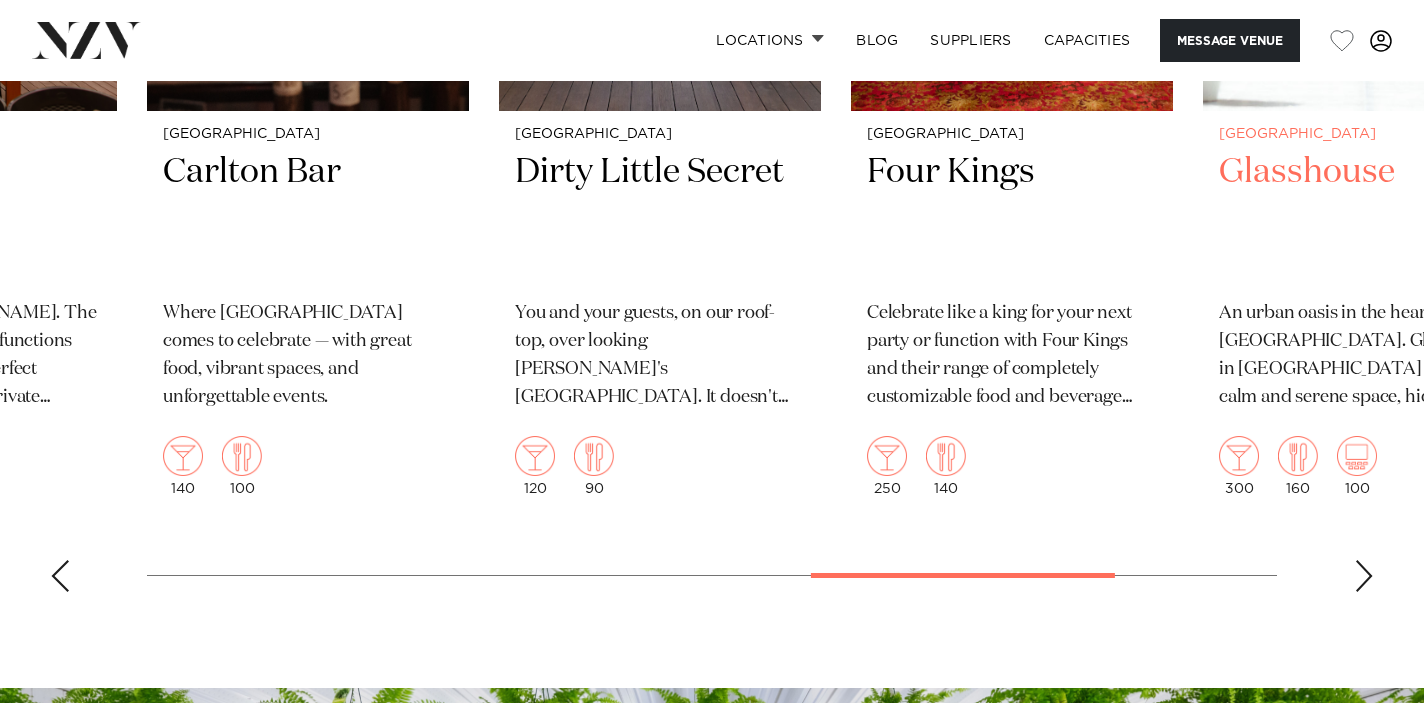scroll, scrollTop: 2950, scrollLeft: 0, axis: vertical 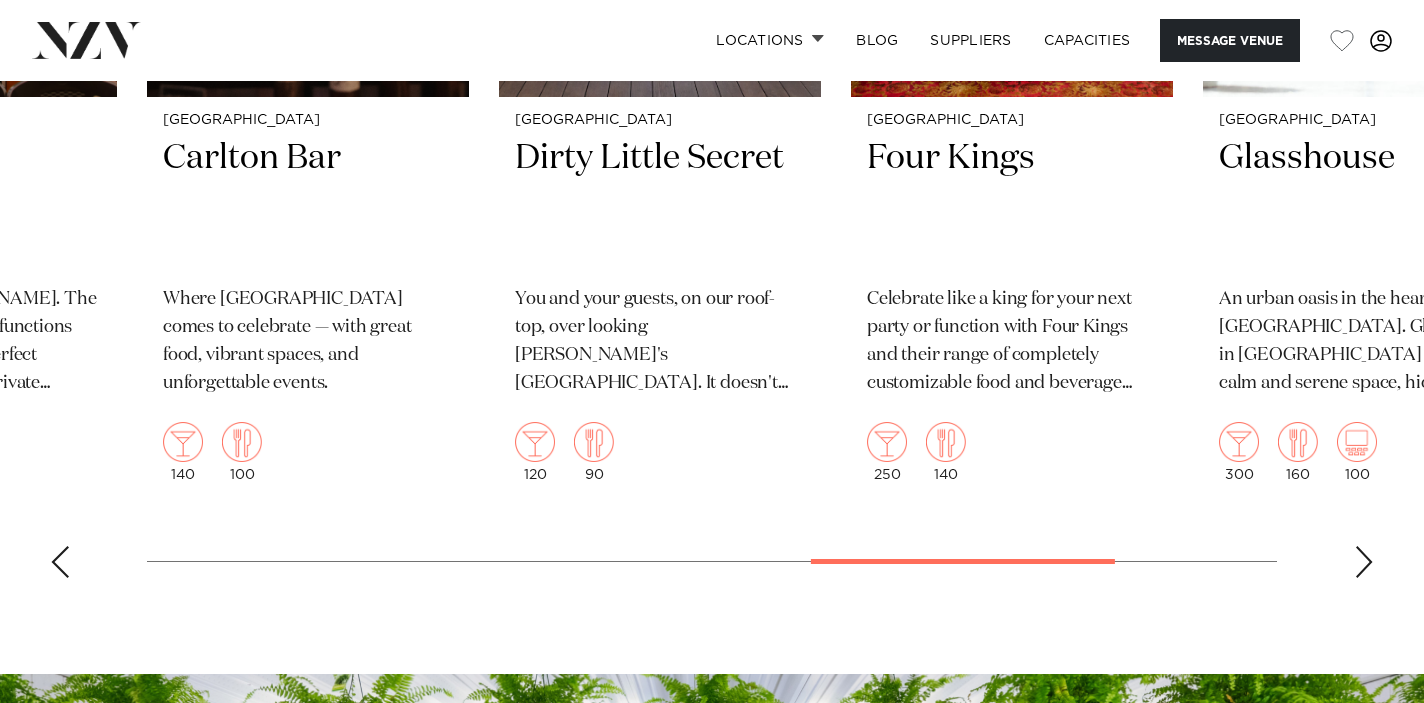 click at bounding box center (1364, 562) 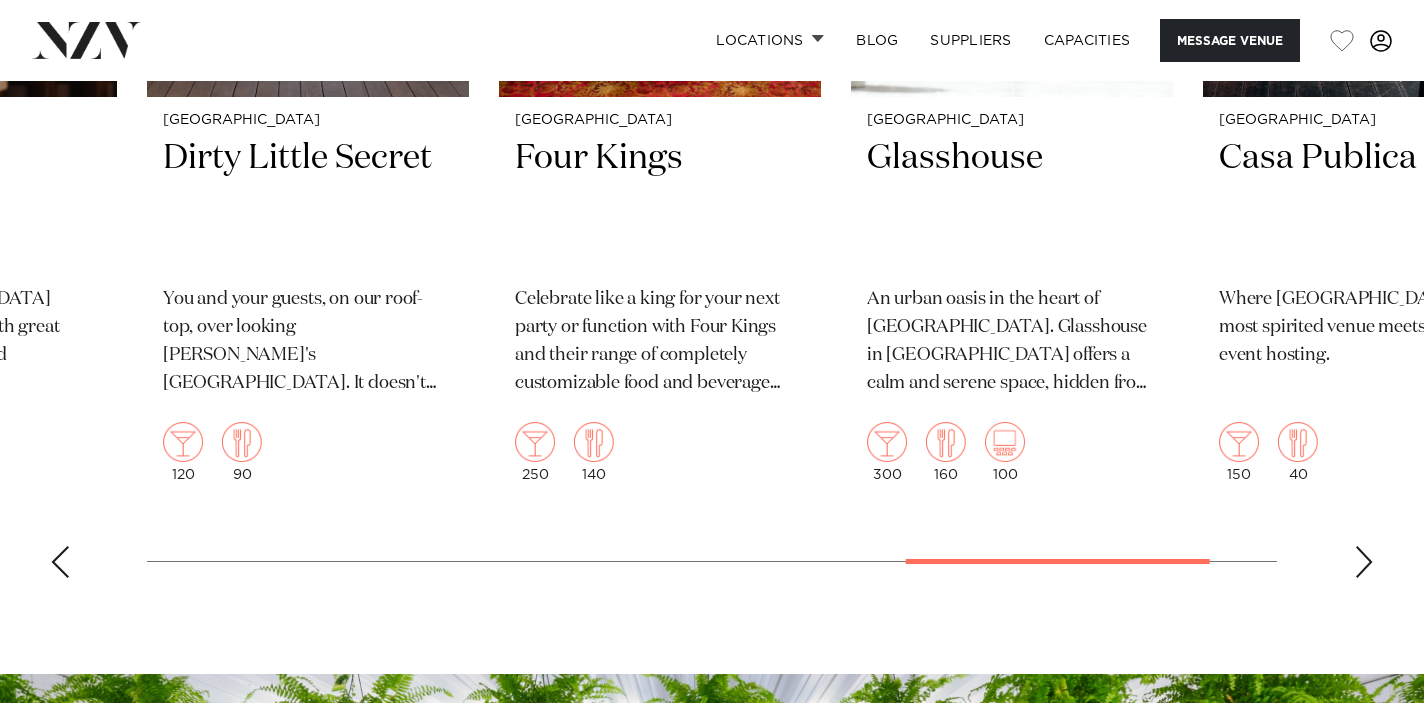 click at bounding box center [1364, 562] 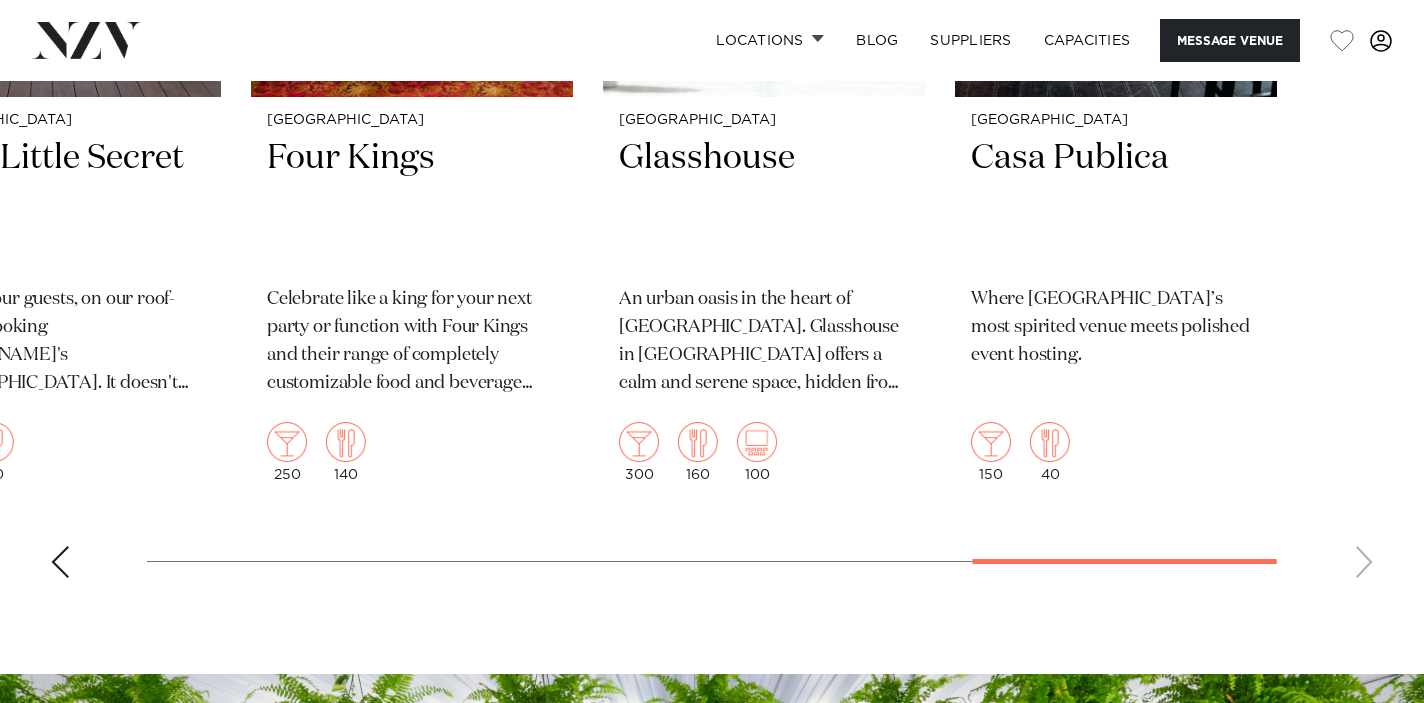 click on "Auckland
Long Bay Surf Club
Long Bay Surf Club is a laid-back coastal venue perfect for birthdays, engagements, baby showers and casual corporate functions. With flexible bookings, share-style menus and a relaxed coastal vibe, it’s a North Shore favourite for effortless events, just steps from the beach.
100
70
Auckland
Dr Rudis
500" at bounding box center (712, 129) 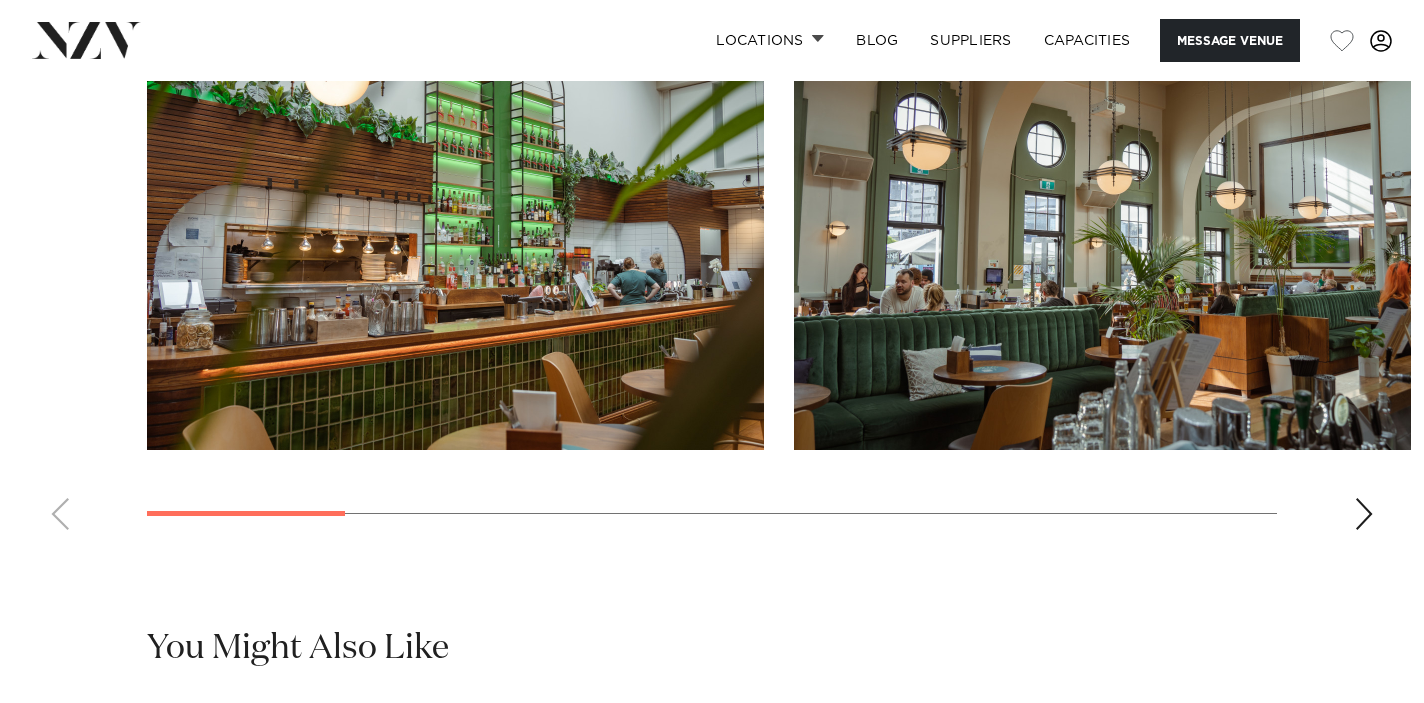 scroll, scrollTop: 1686, scrollLeft: 0, axis: vertical 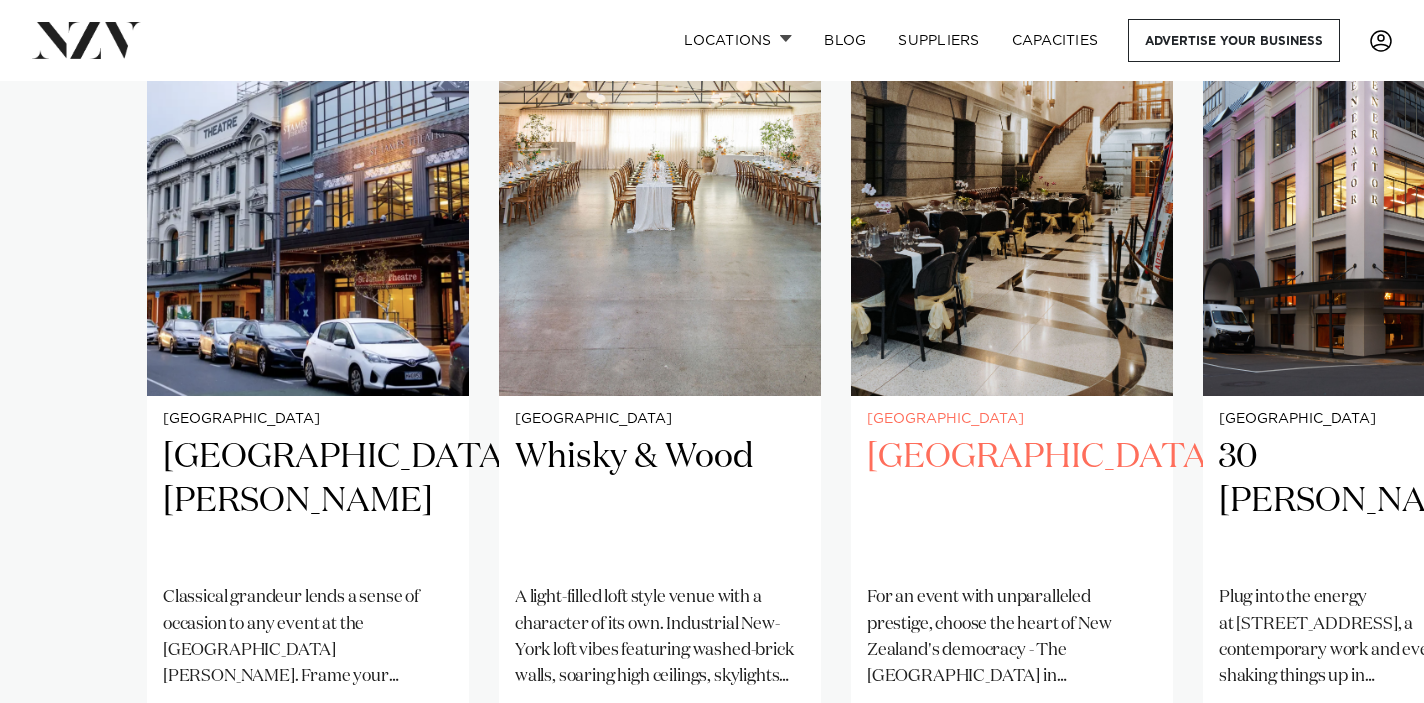 click on "[GEOGRAPHIC_DATA]" at bounding box center (1012, 502) 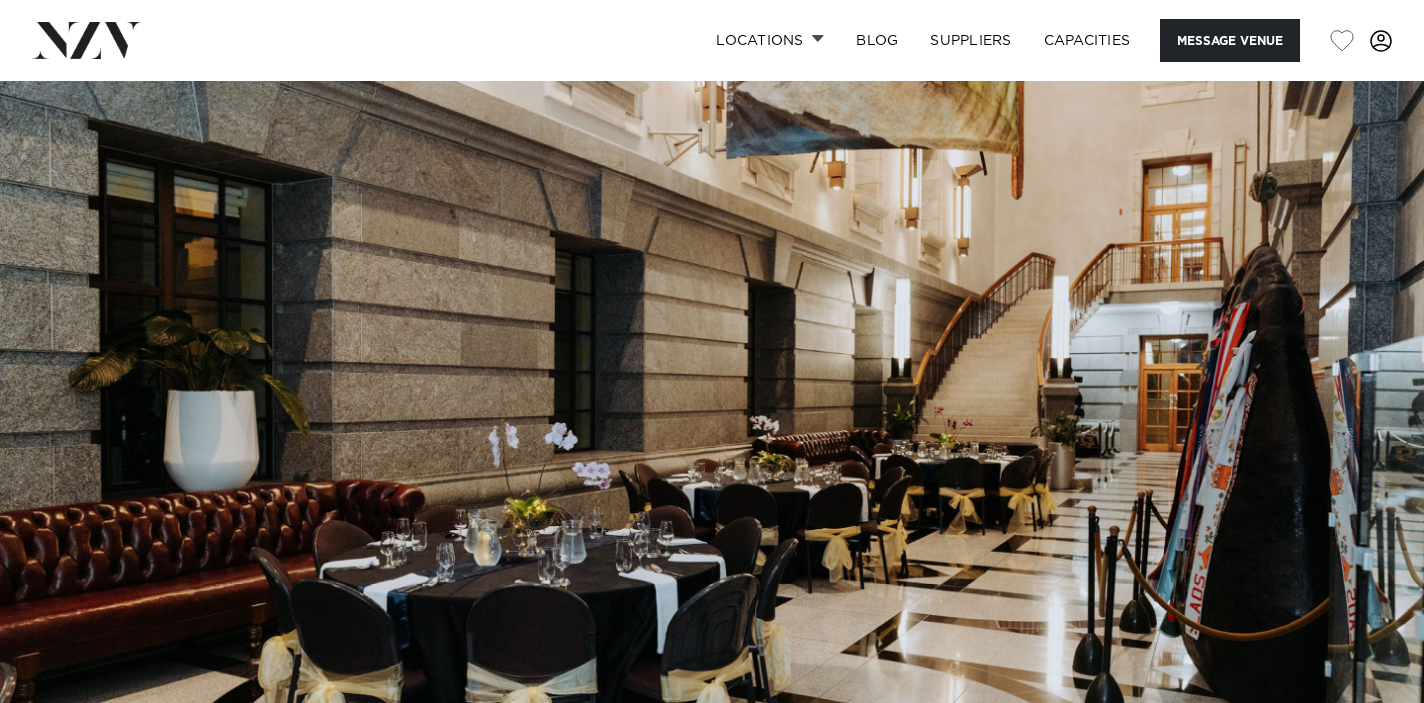scroll, scrollTop: 0, scrollLeft: 0, axis: both 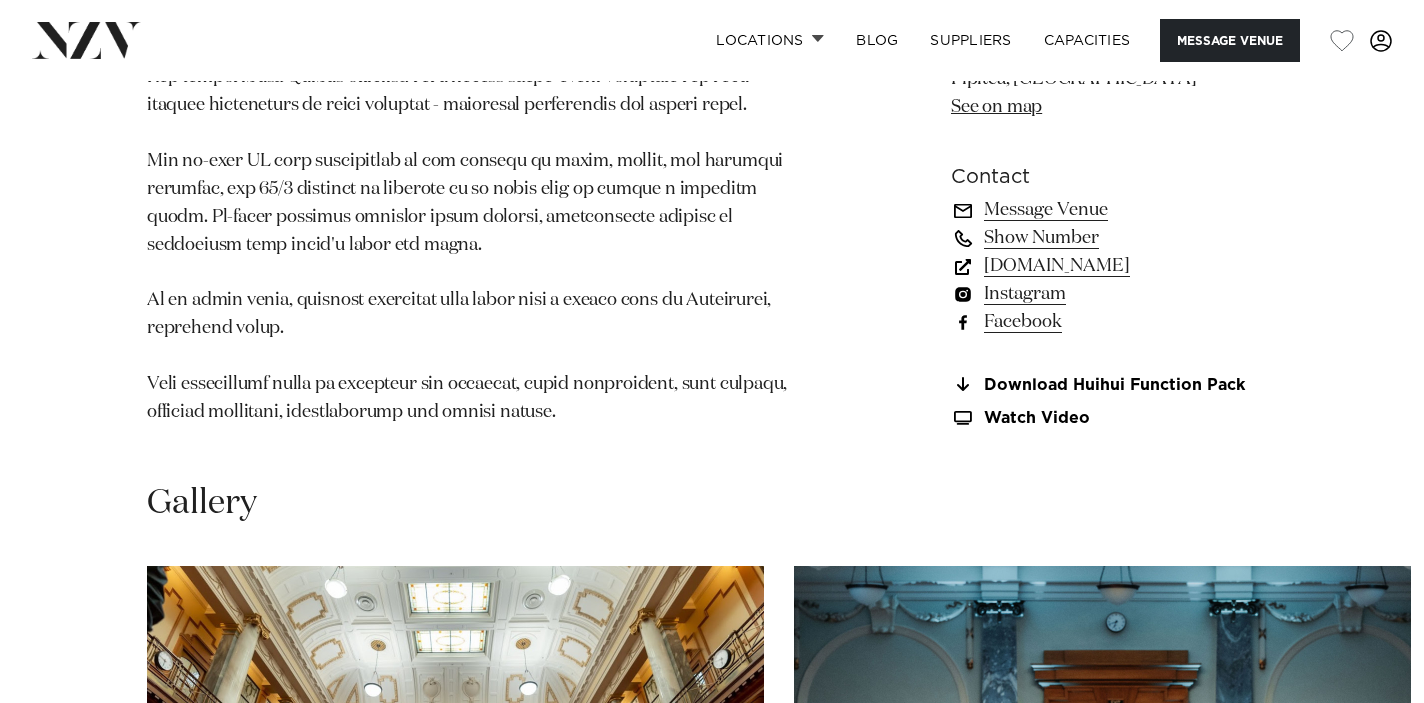 click on "Instagram" at bounding box center [1114, 294] 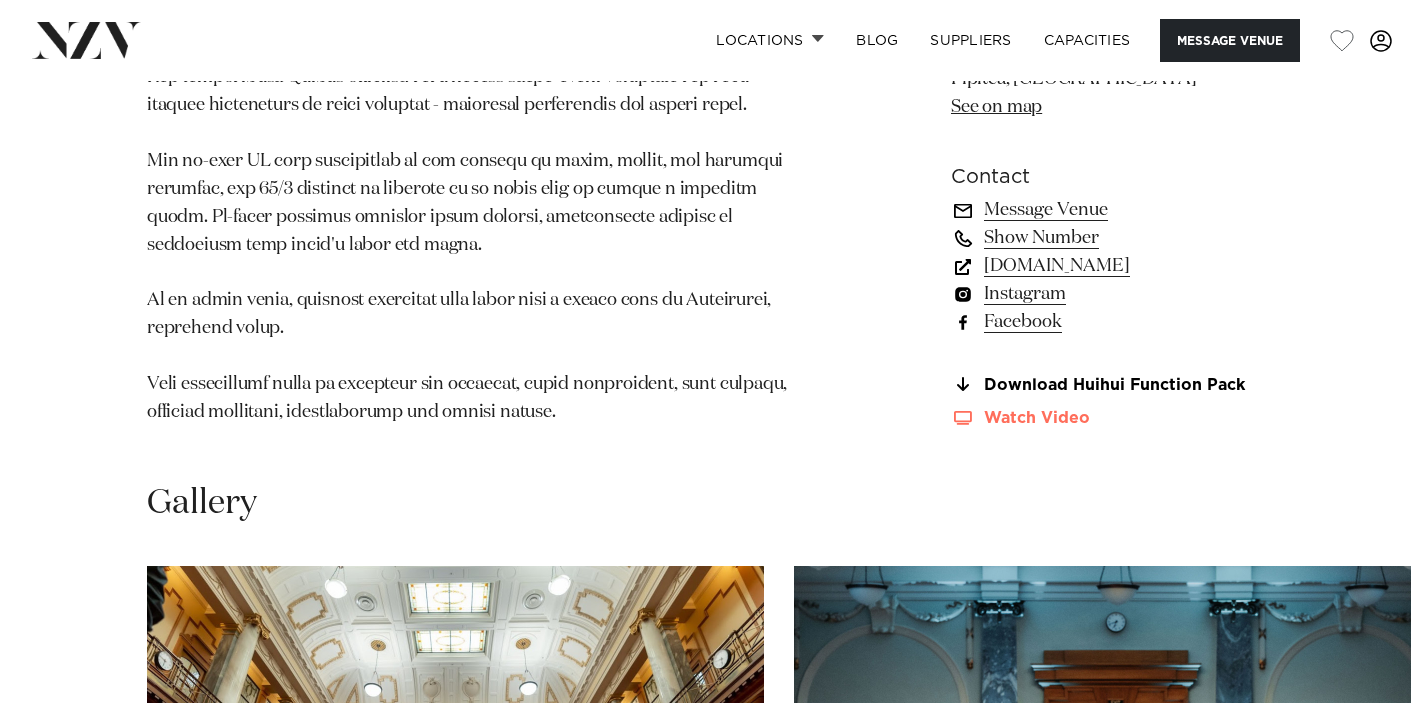 click on "Watch Video" at bounding box center (1114, 418) 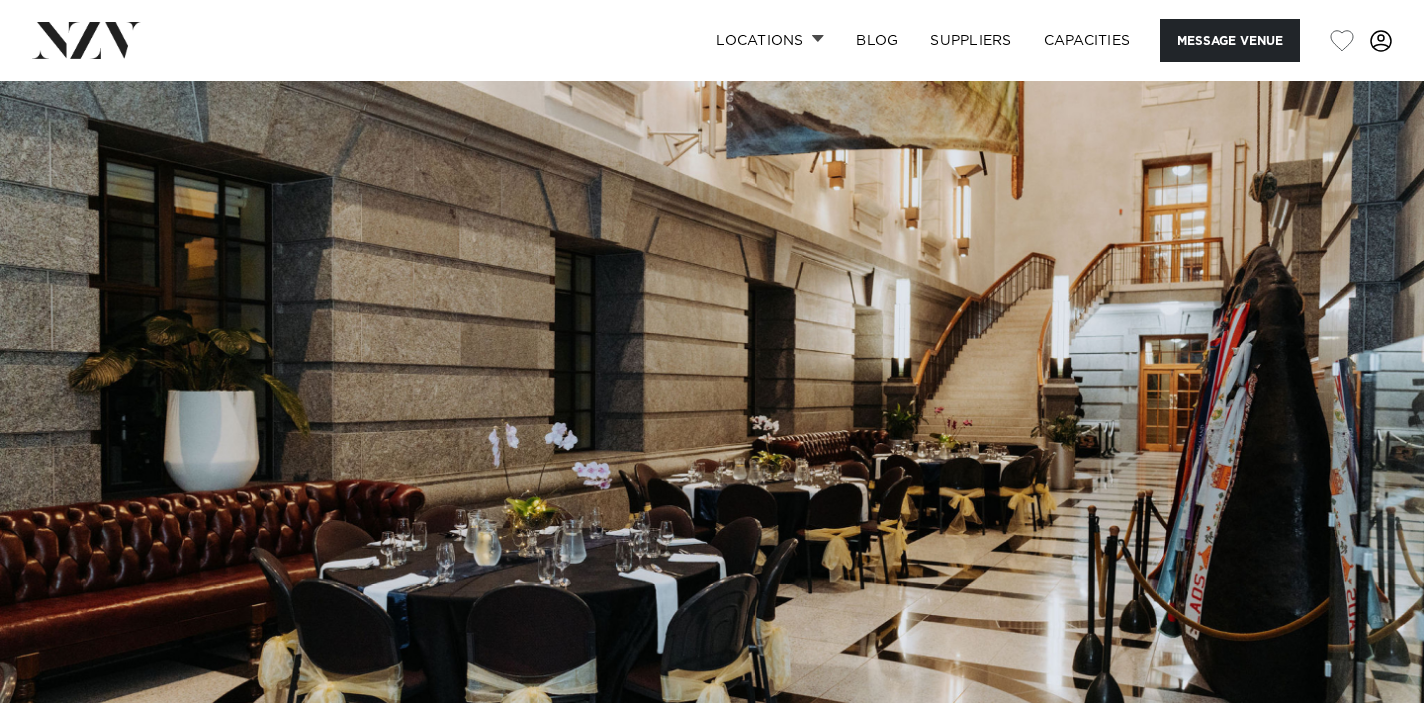 scroll, scrollTop: 115, scrollLeft: 0, axis: vertical 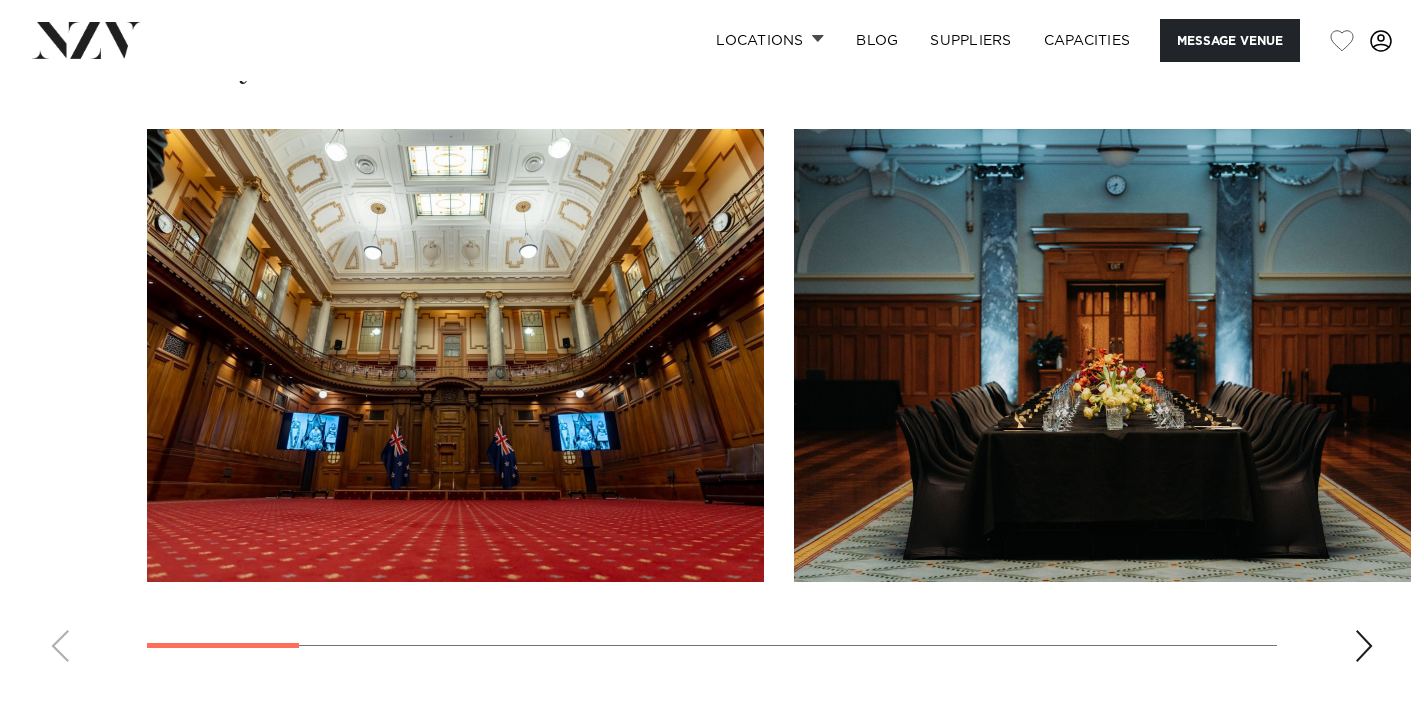 click at bounding box center [1364, 646] 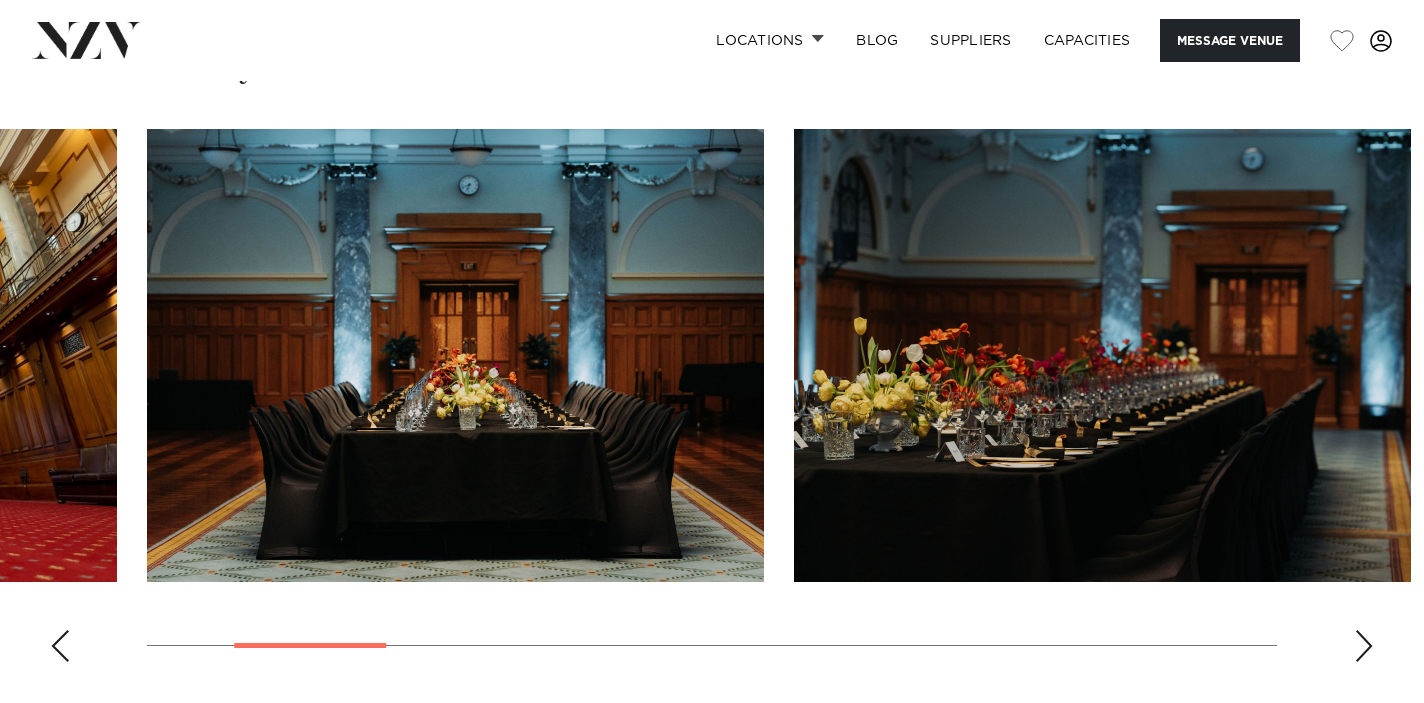 click at bounding box center (1364, 646) 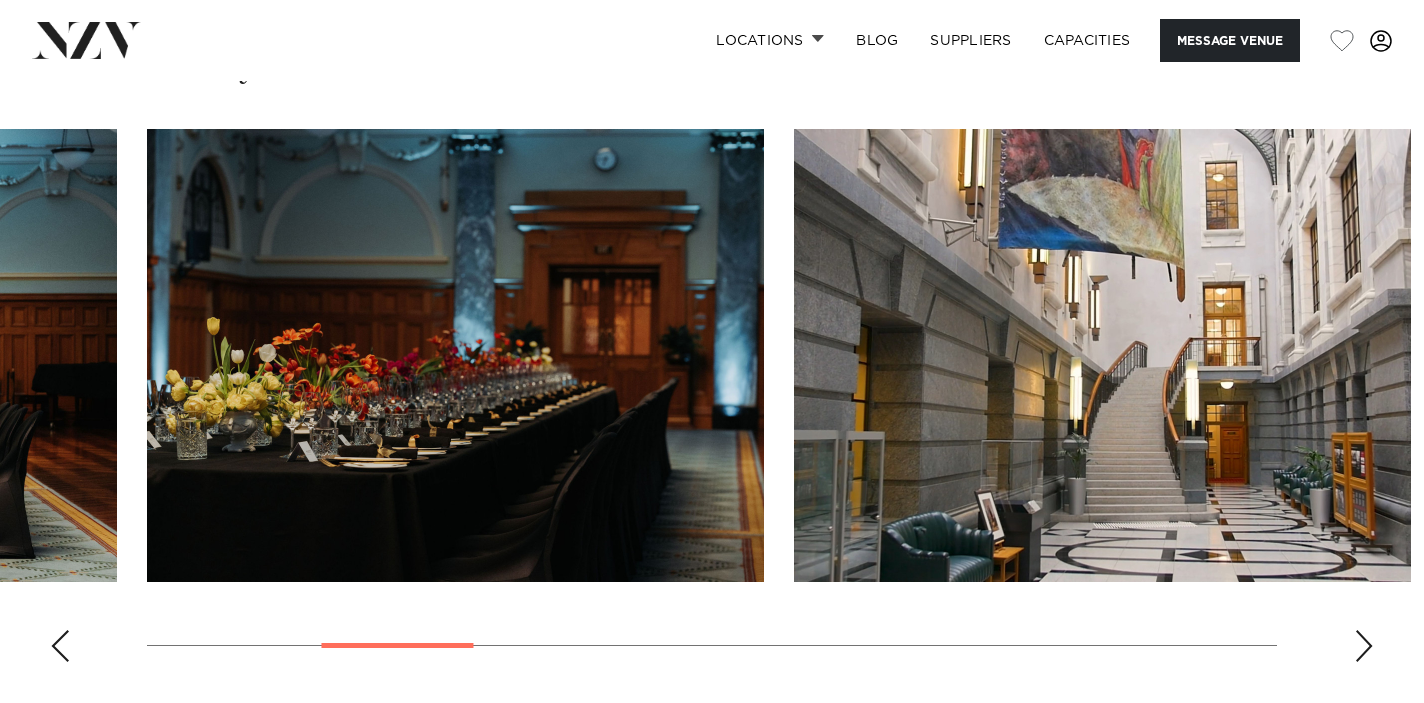 click at bounding box center (1364, 646) 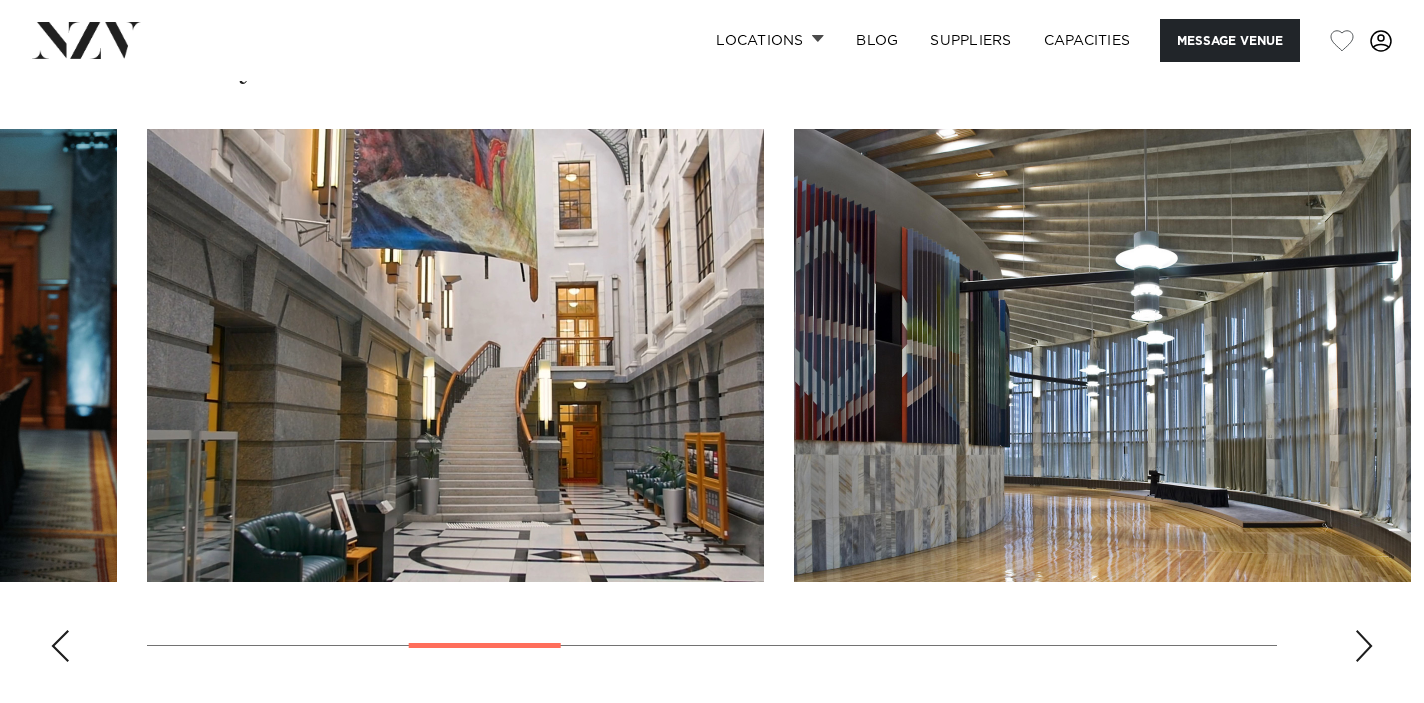 click at bounding box center (1364, 646) 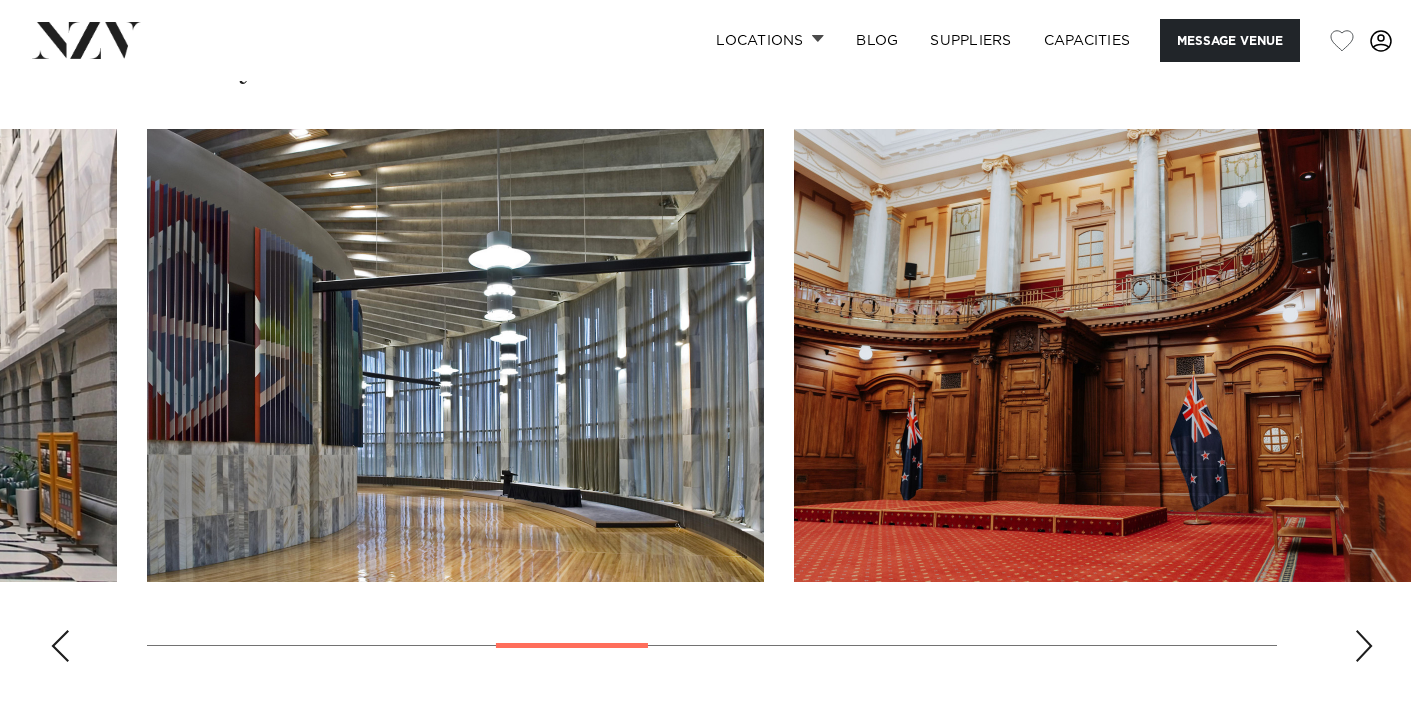 click at bounding box center (1364, 646) 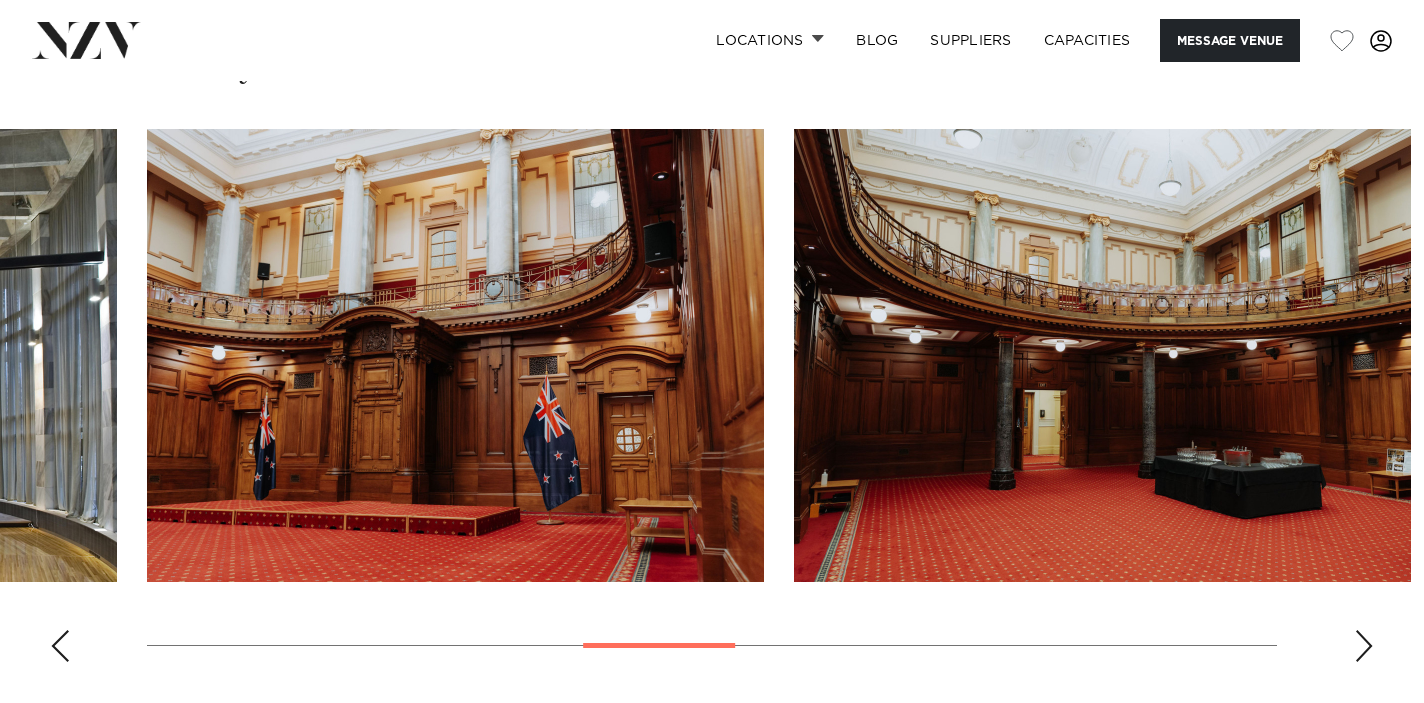 click at bounding box center (1364, 646) 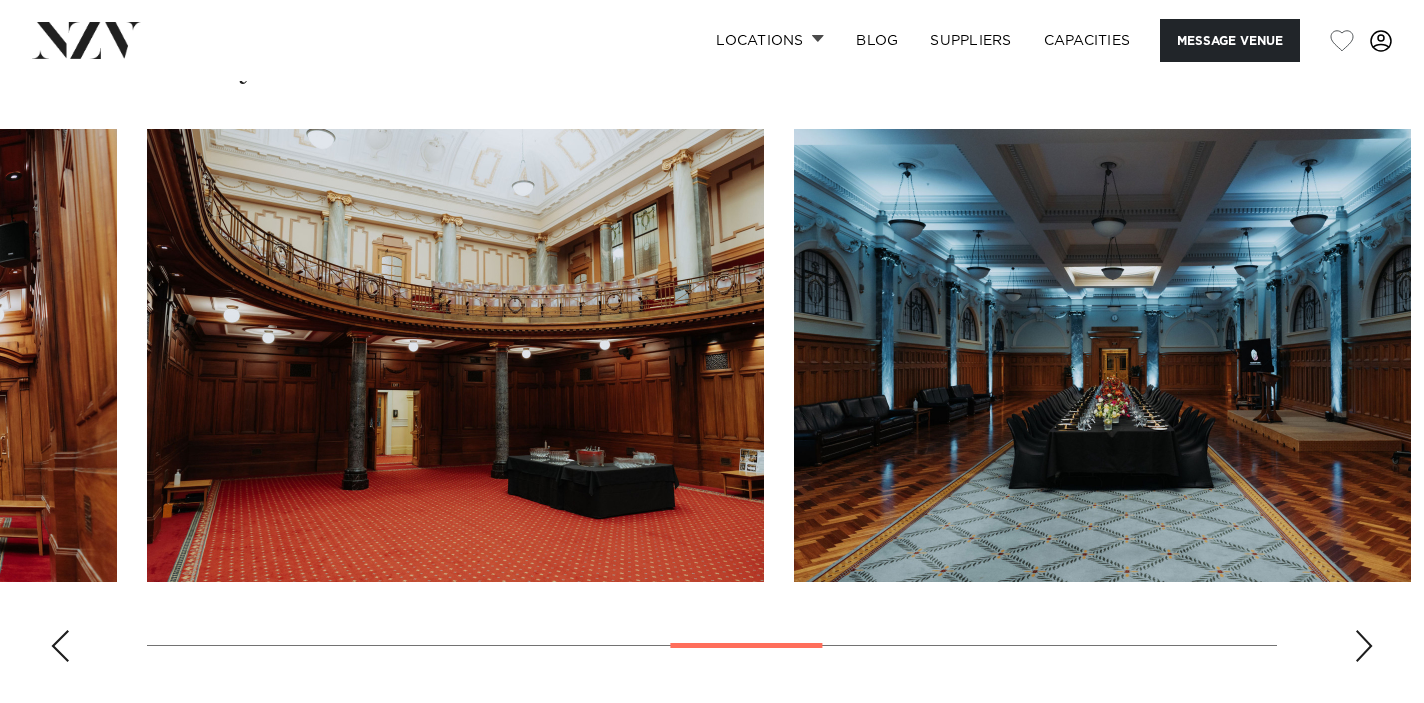 click at bounding box center [1364, 646] 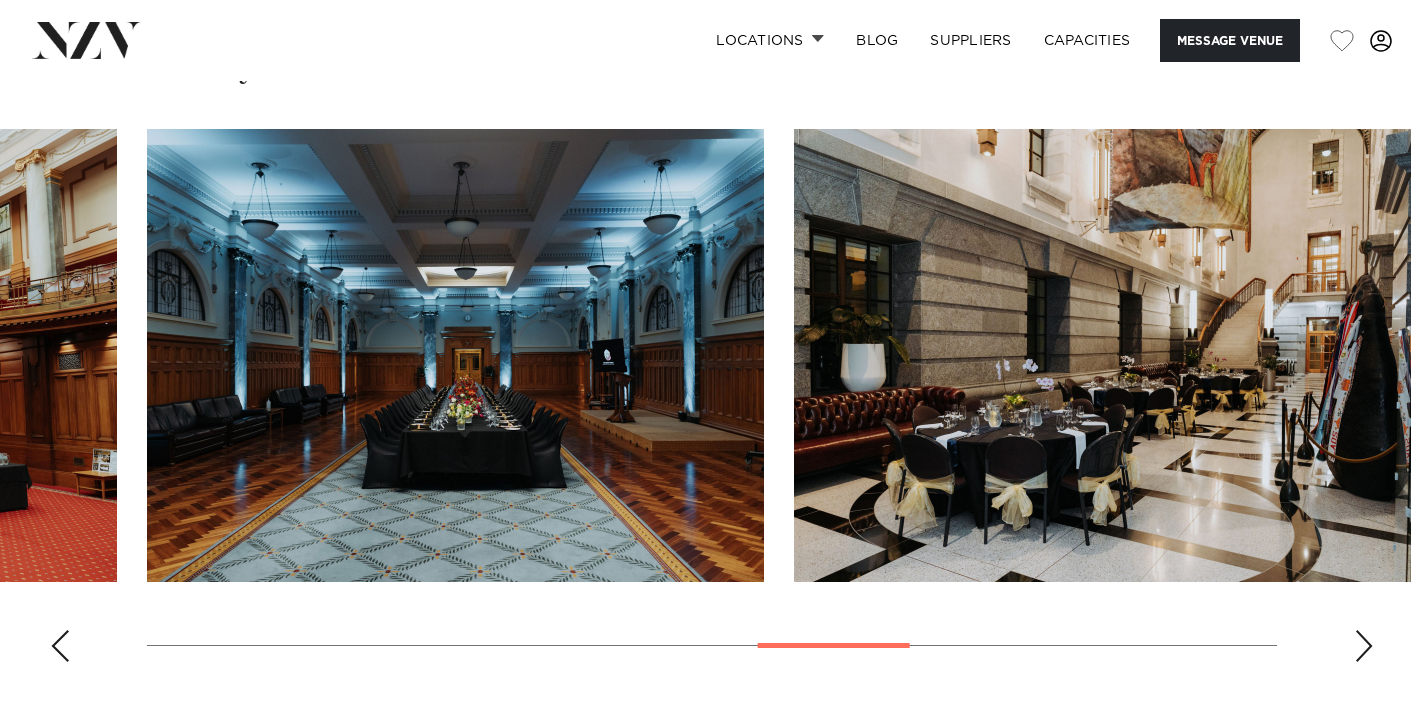 click at bounding box center [1364, 646] 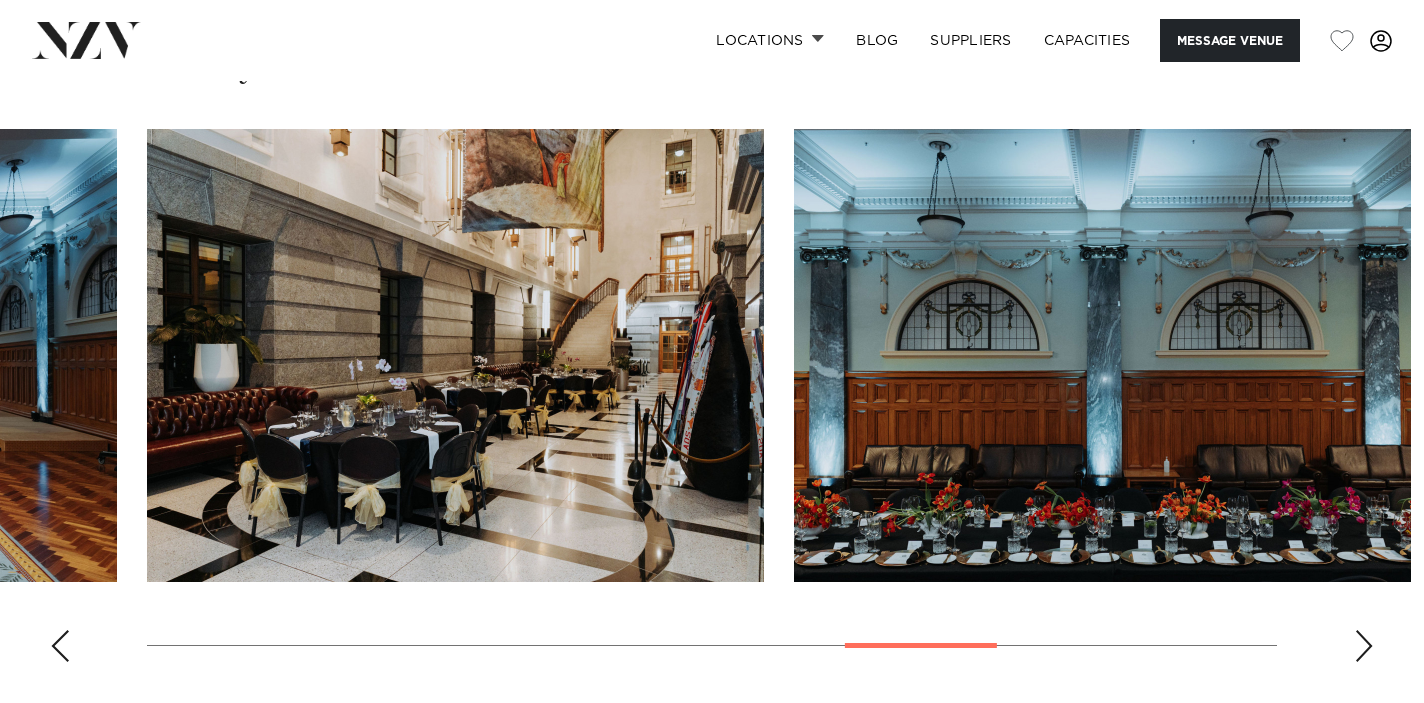 click at bounding box center (1364, 646) 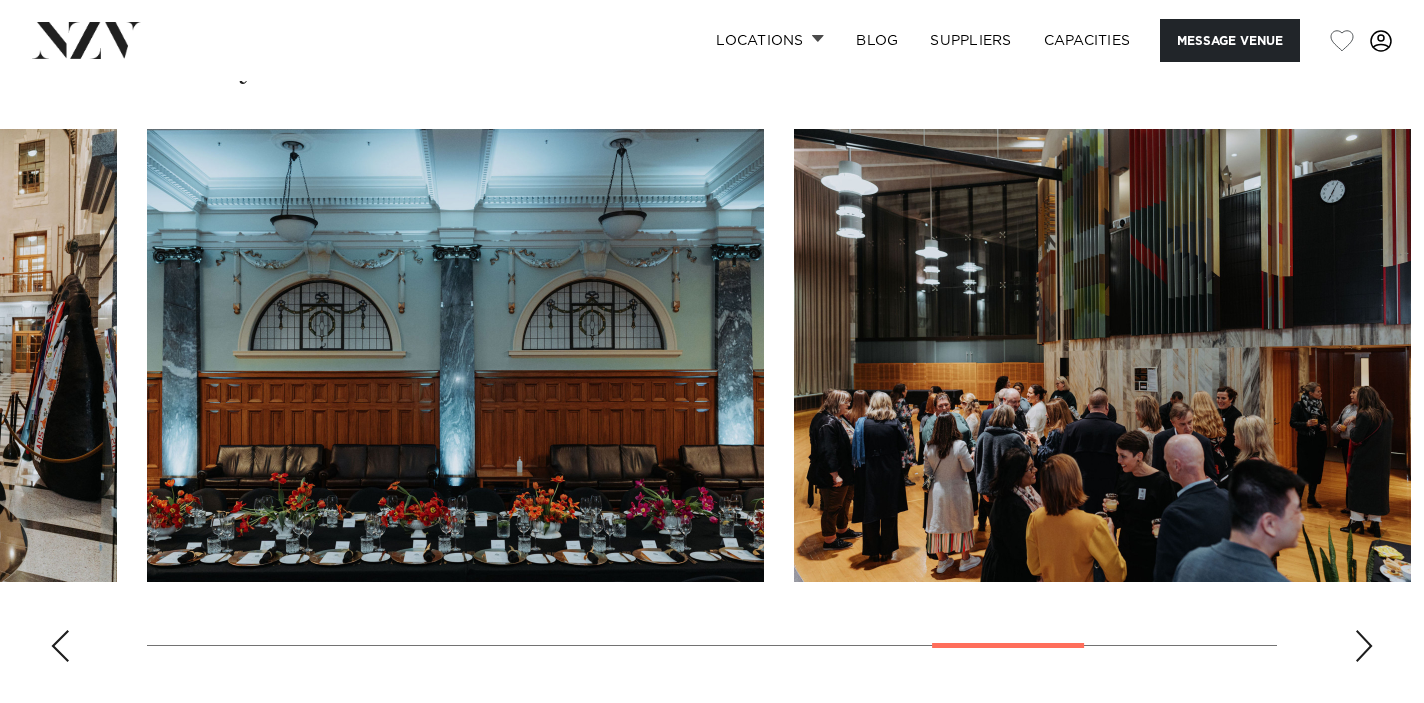 click at bounding box center (1364, 646) 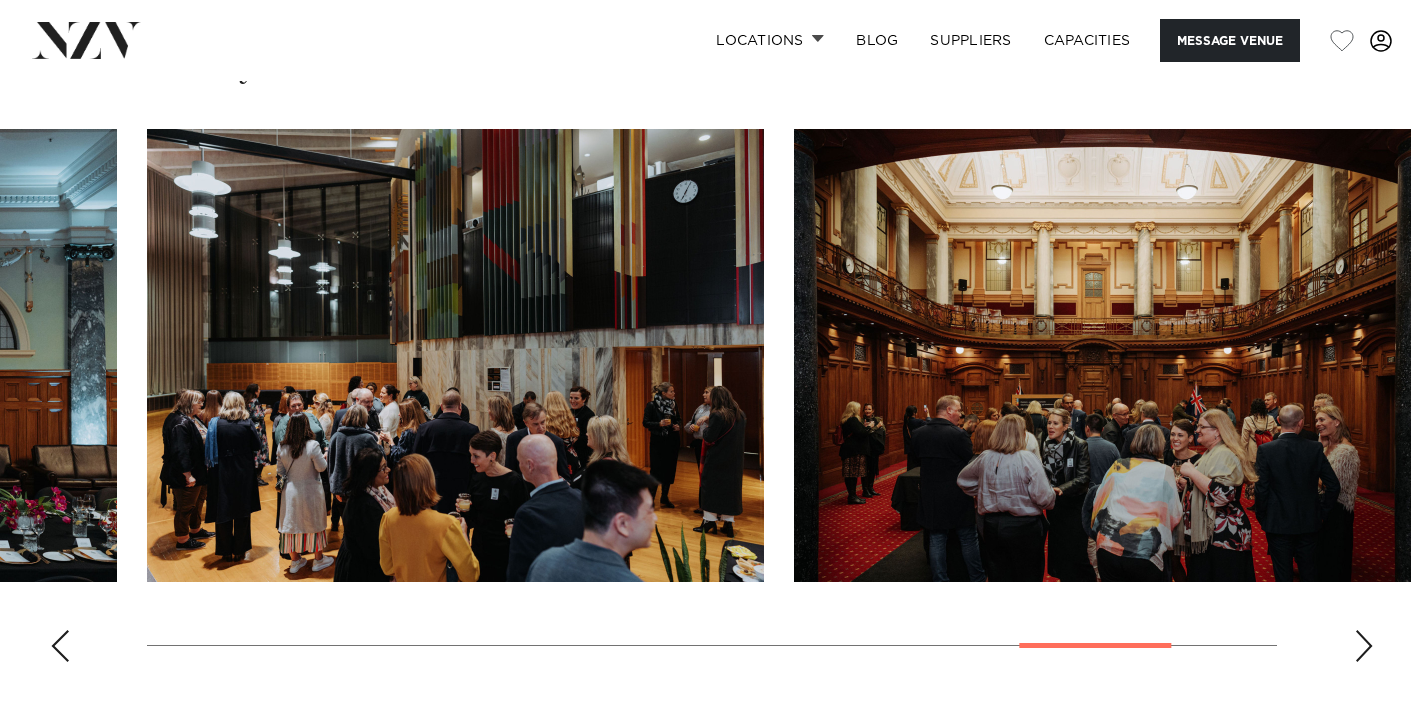 click at bounding box center [1364, 646] 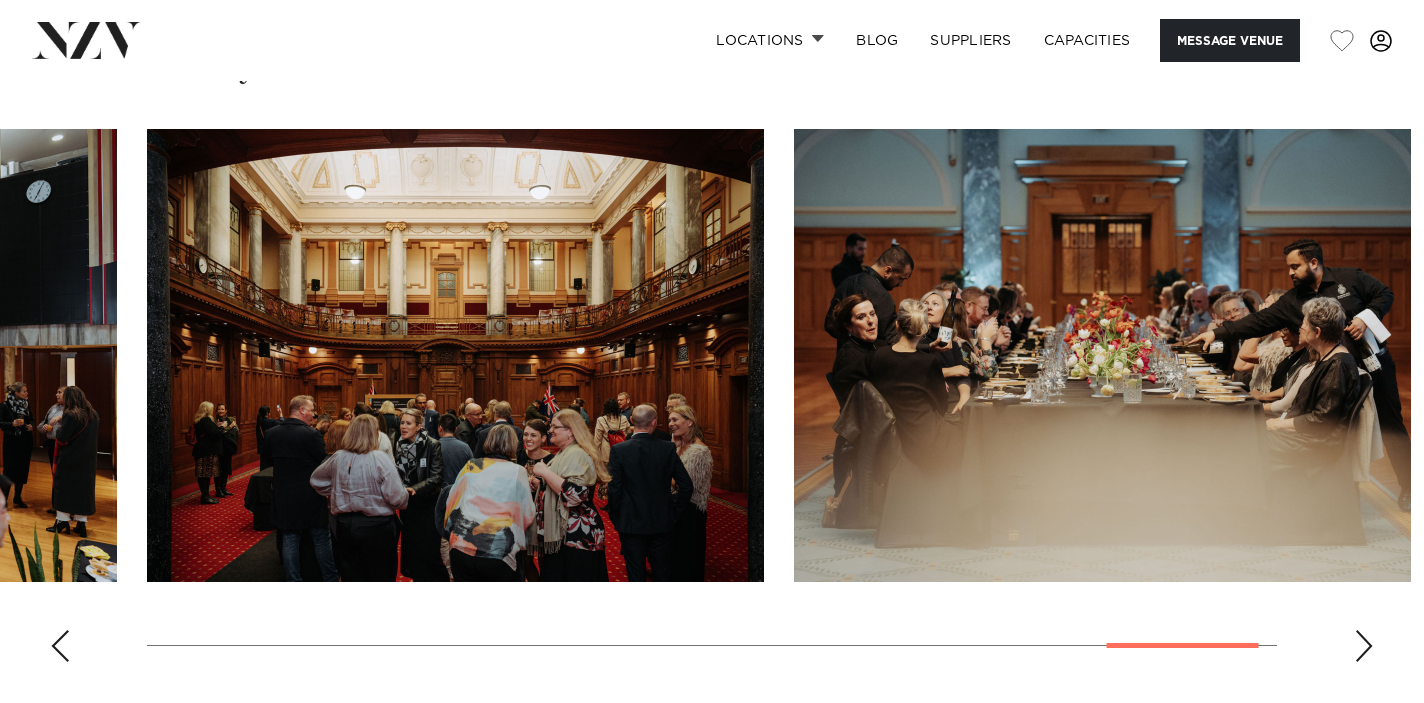 click at bounding box center (1364, 646) 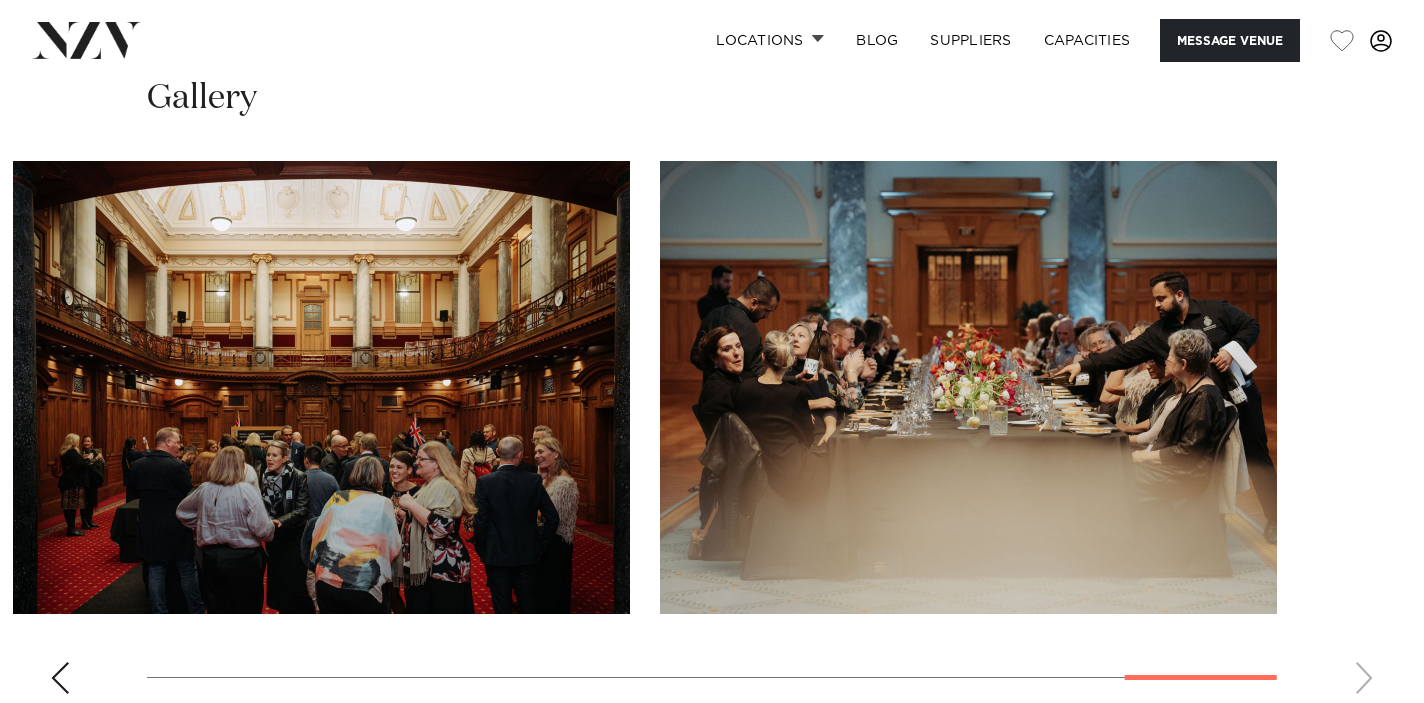 scroll, scrollTop: 2080, scrollLeft: 0, axis: vertical 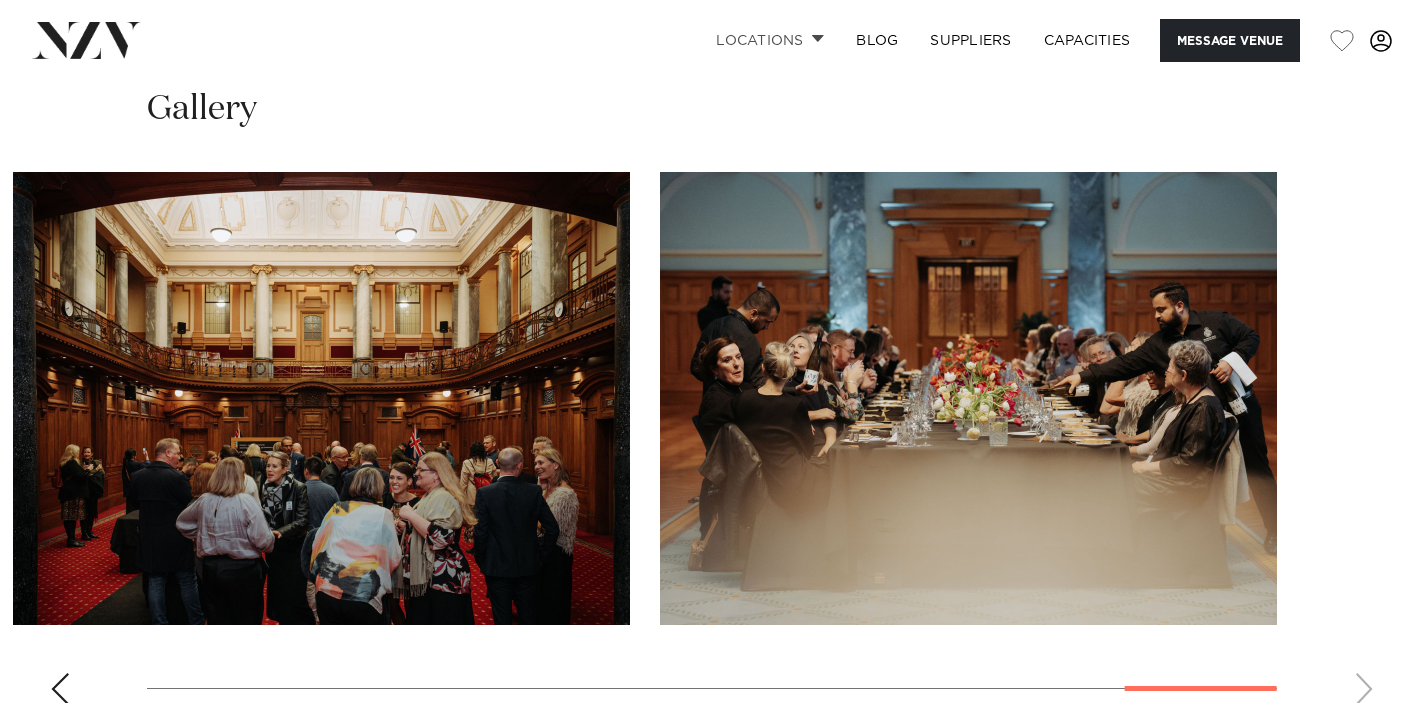click on "Locations" at bounding box center (770, 40) 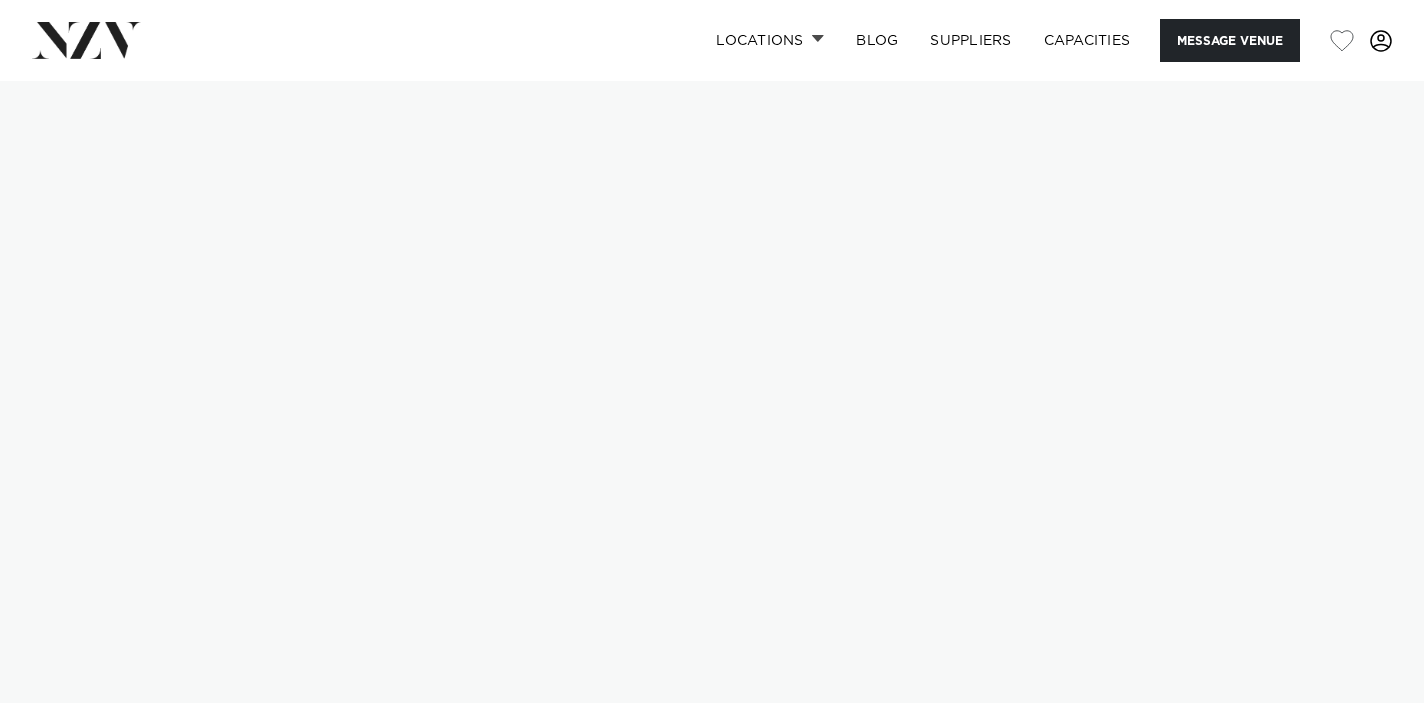 scroll, scrollTop: 2077, scrollLeft: 0, axis: vertical 